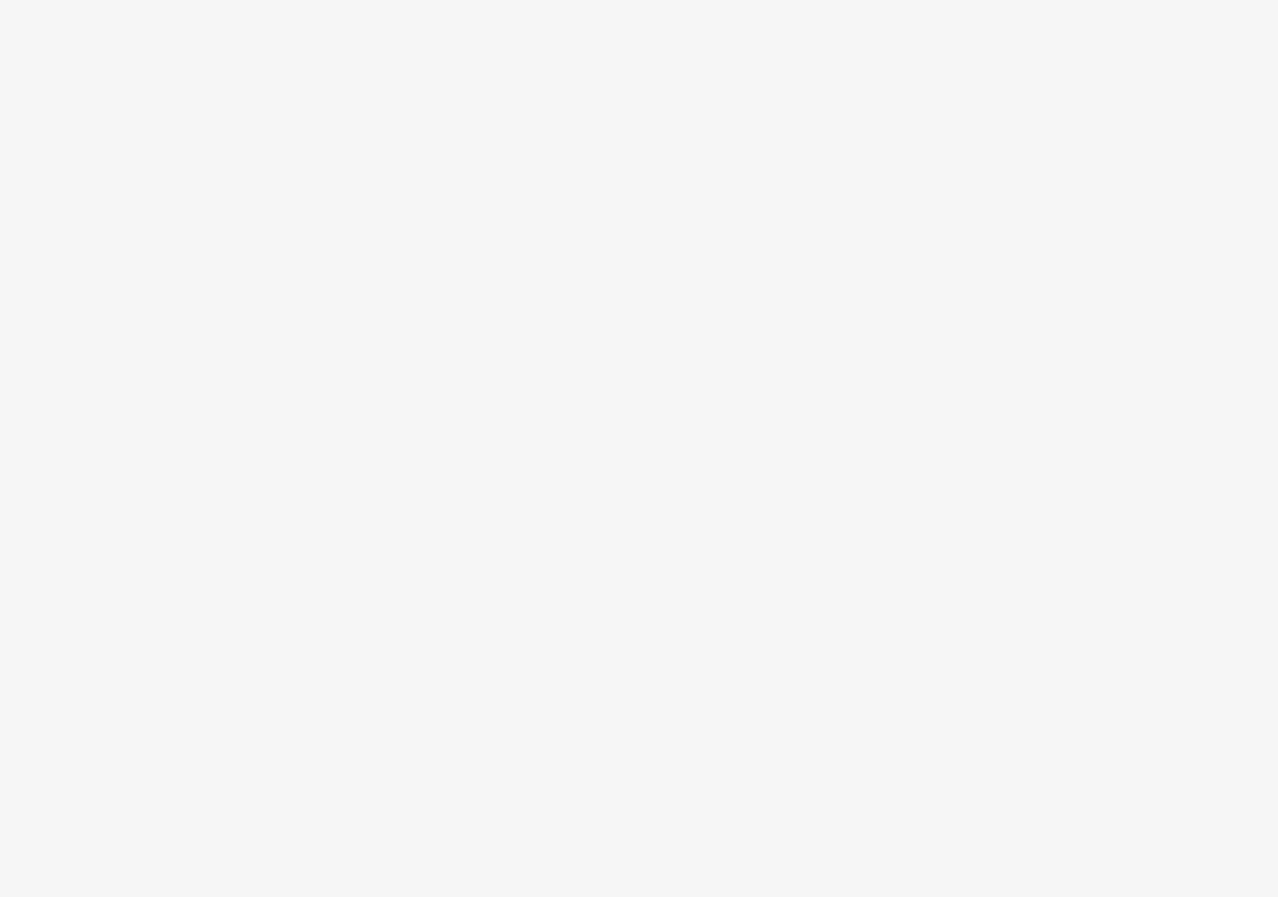 scroll, scrollTop: 0, scrollLeft: 0, axis: both 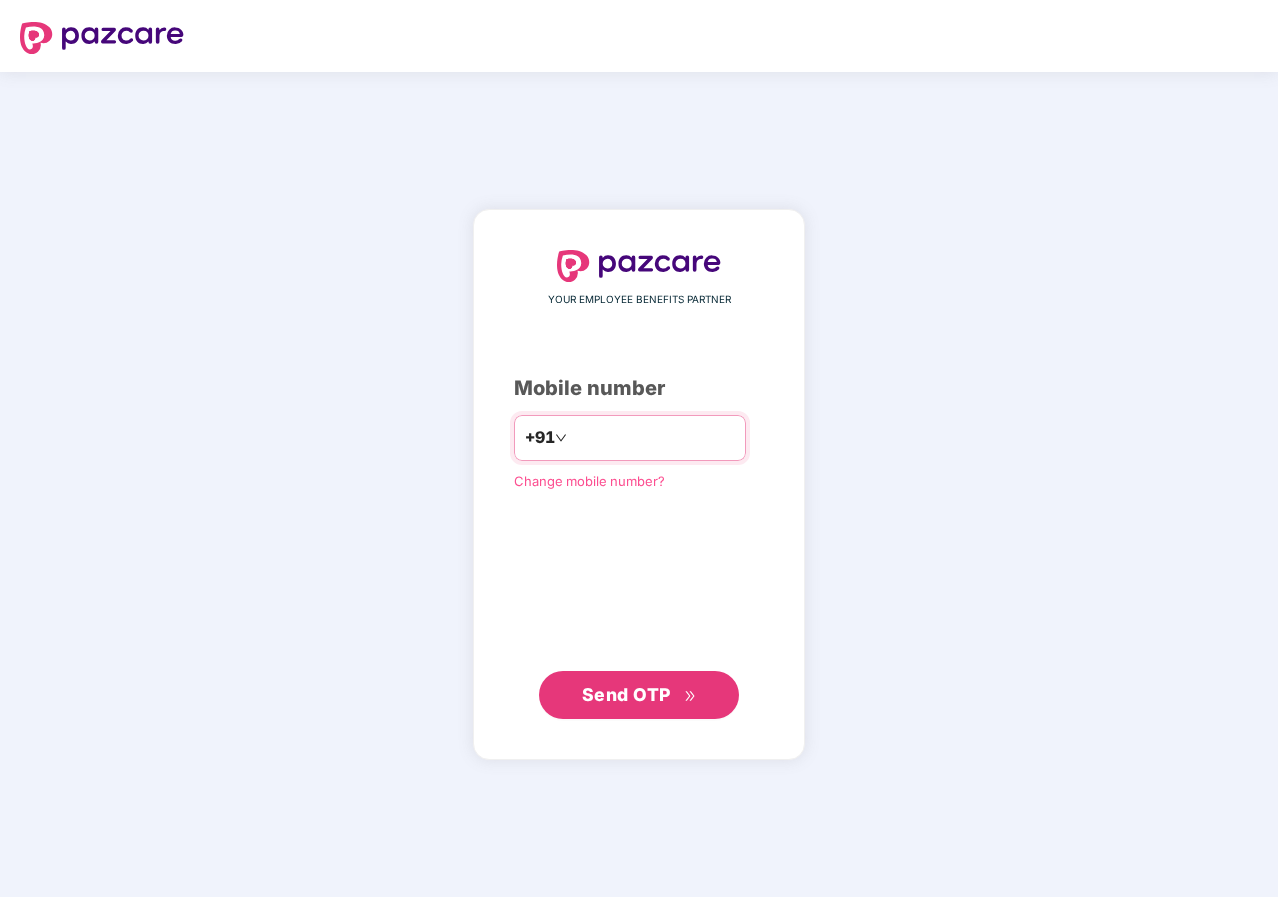 click at bounding box center [653, 438] 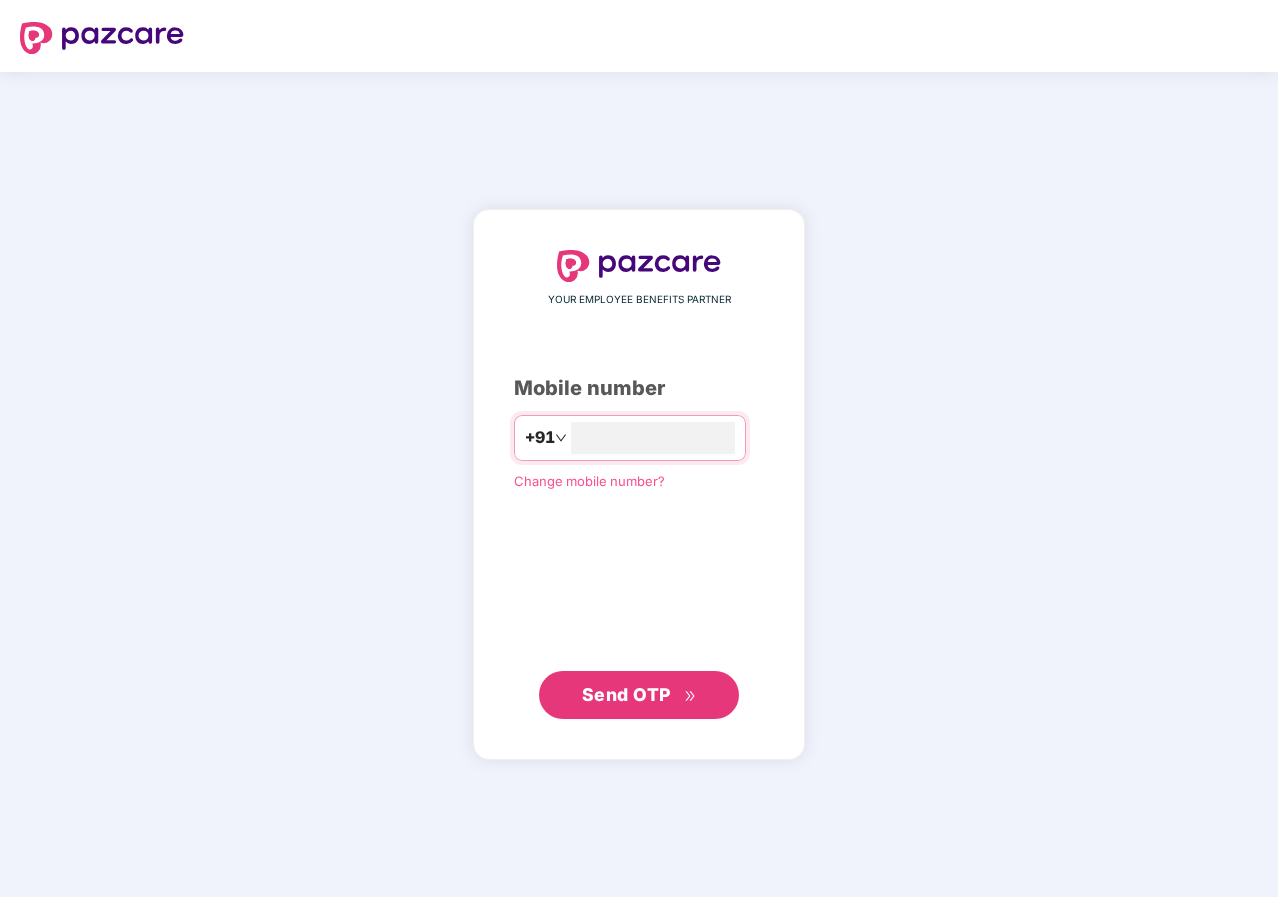 type on "**********" 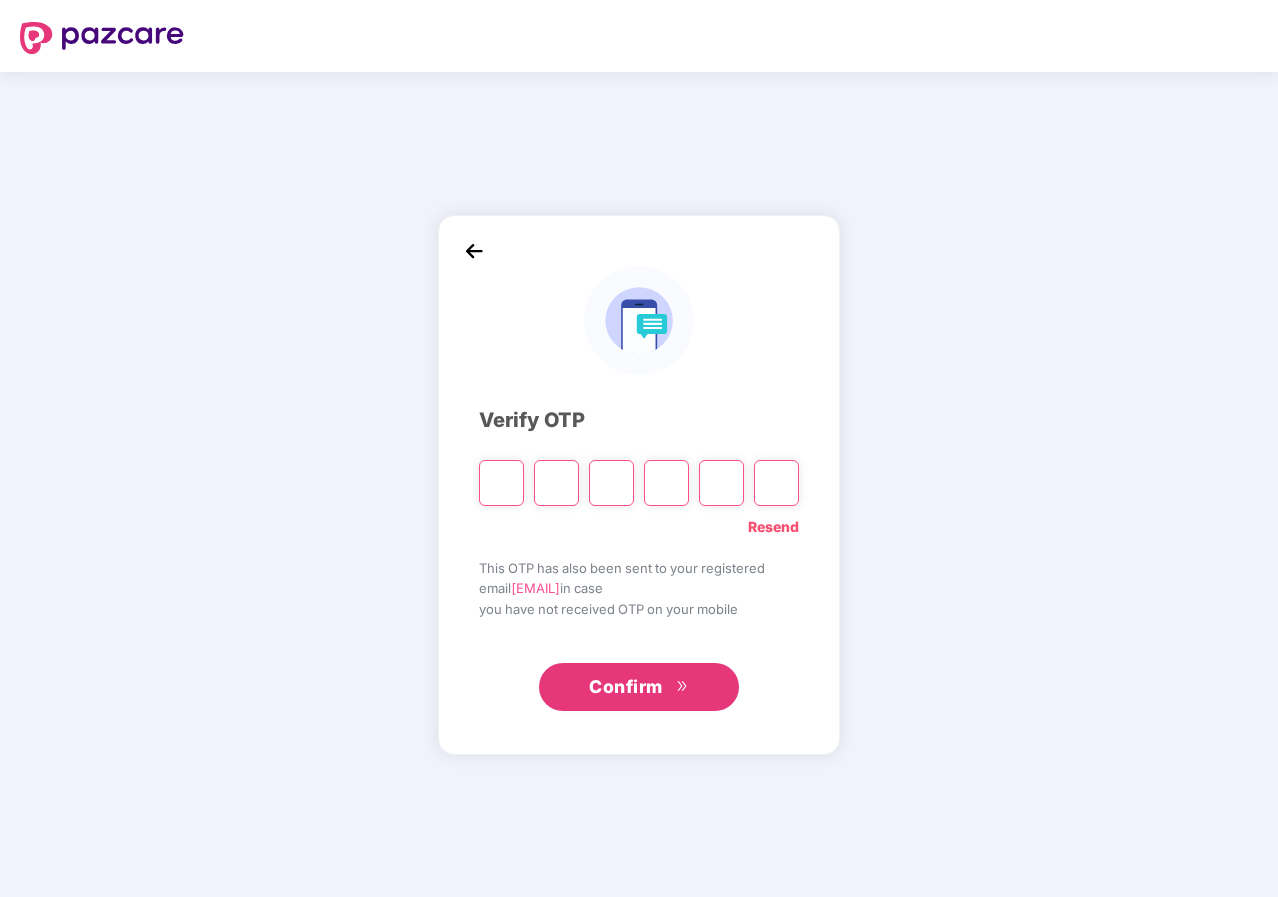 type on "*" 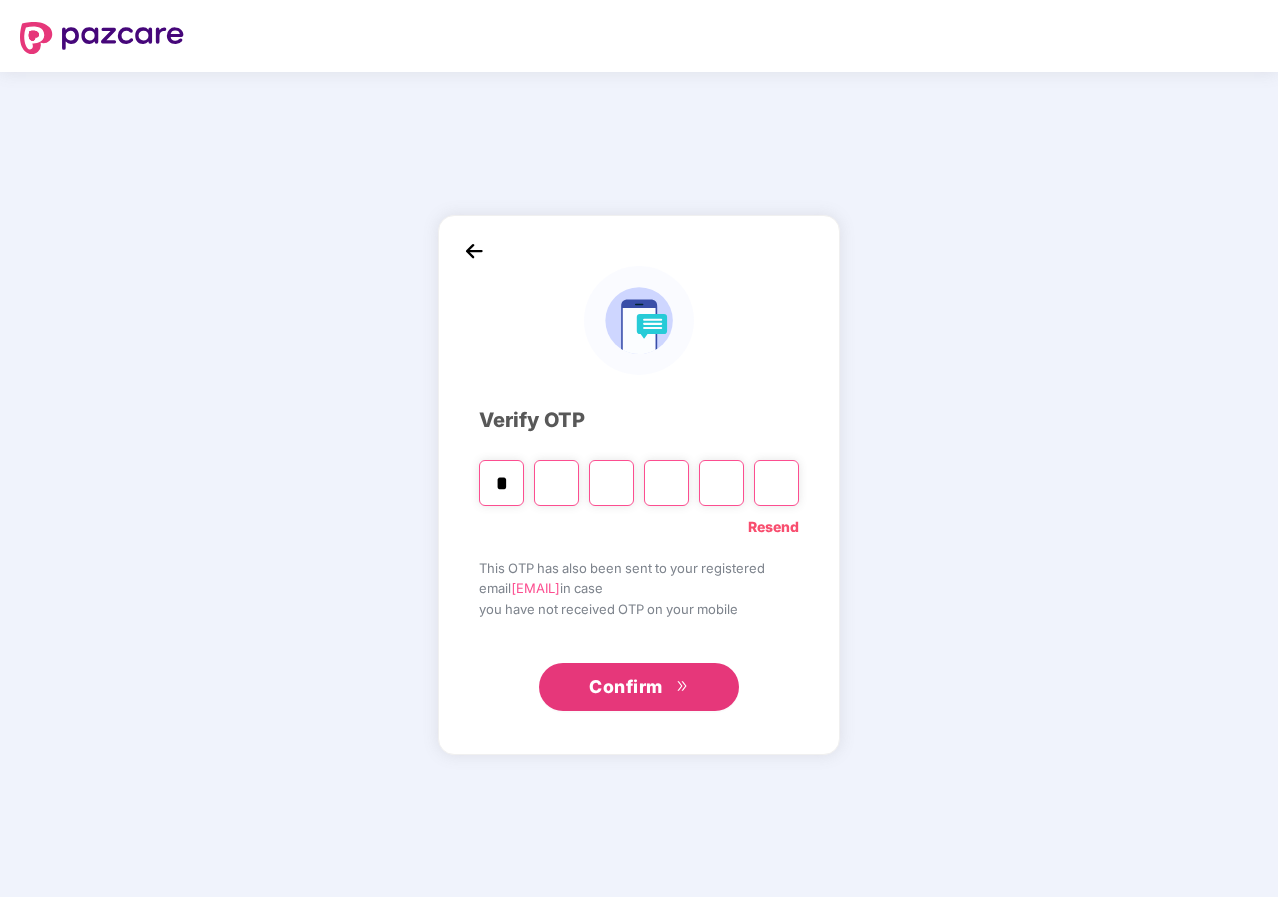 type on "*" 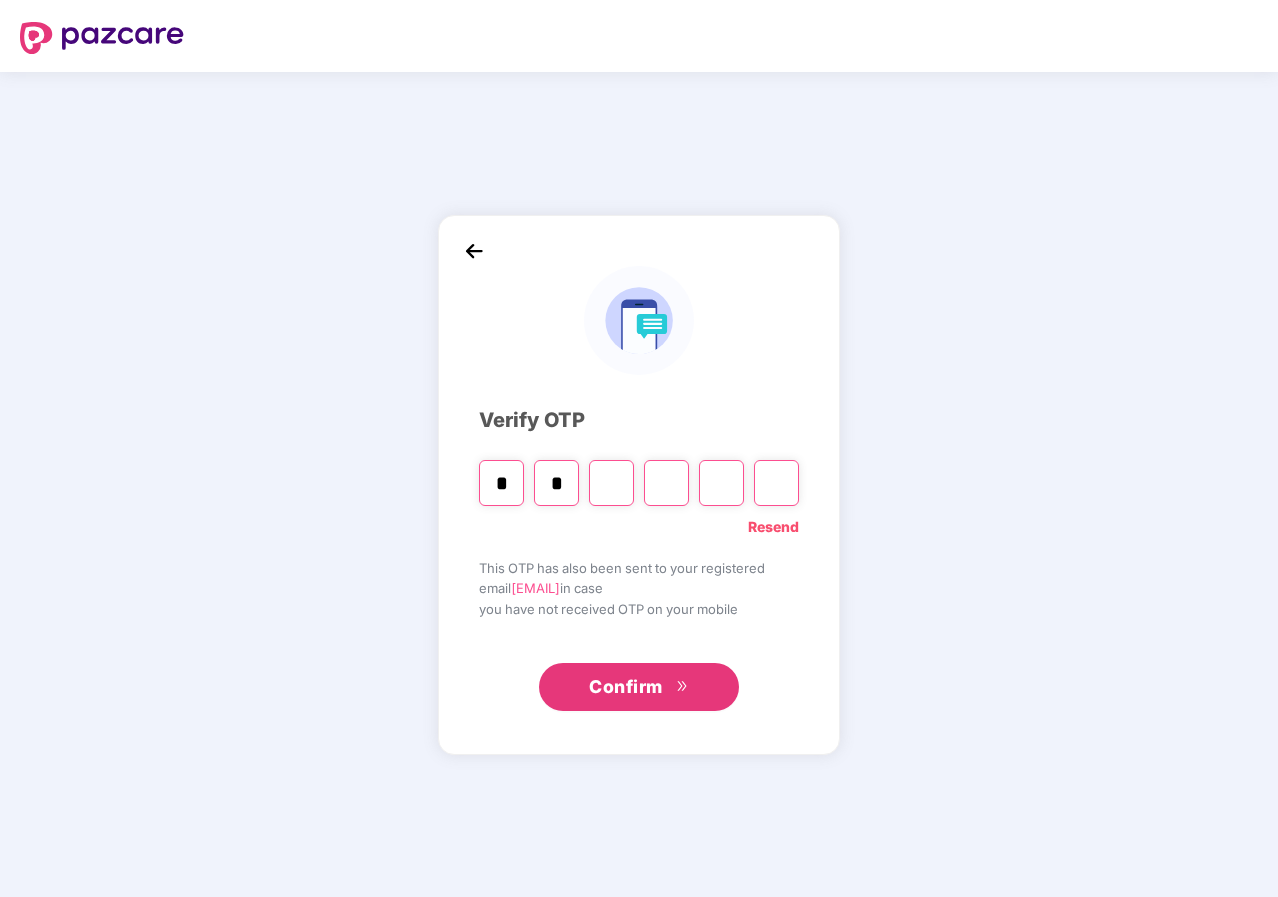 type on "*" 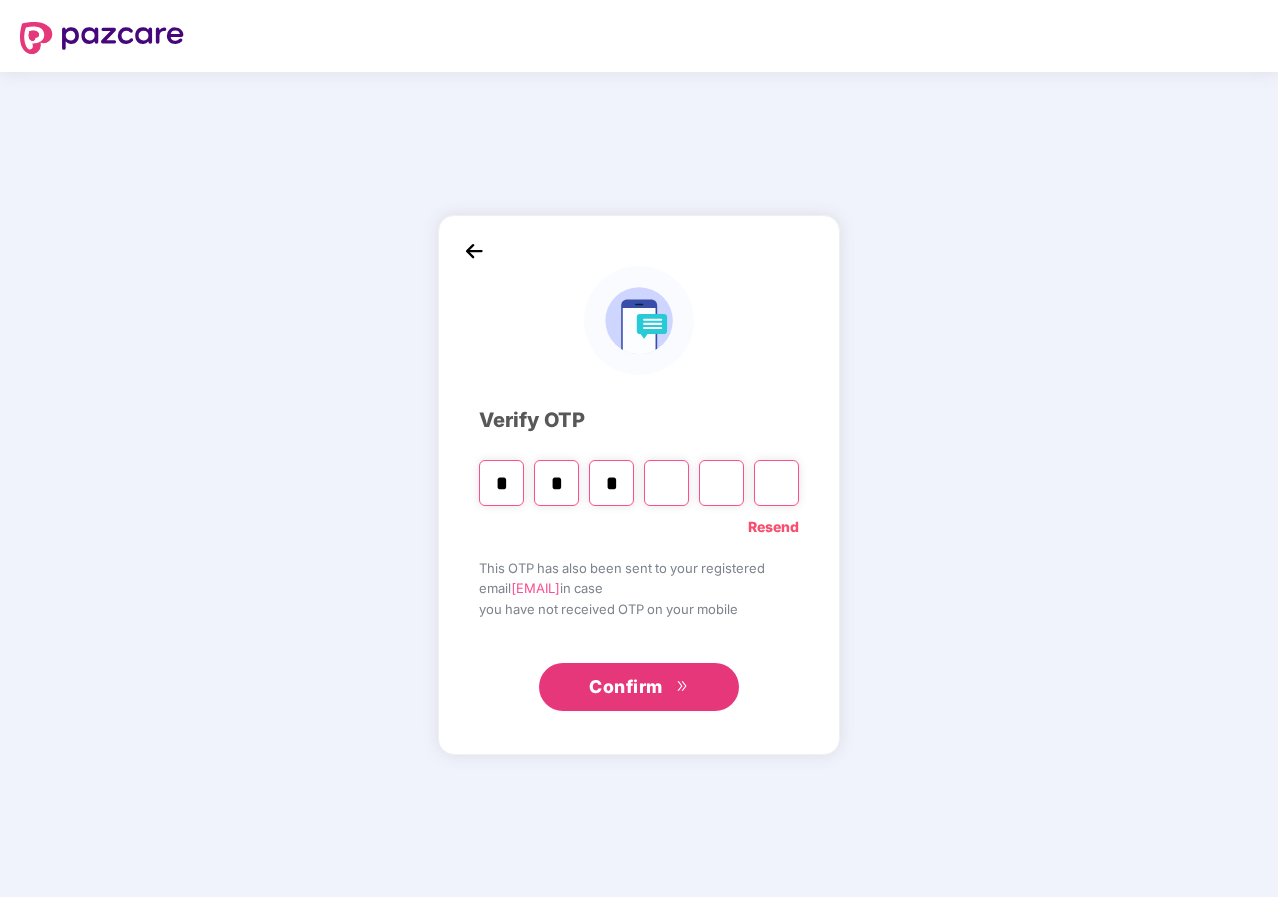 type on "*" 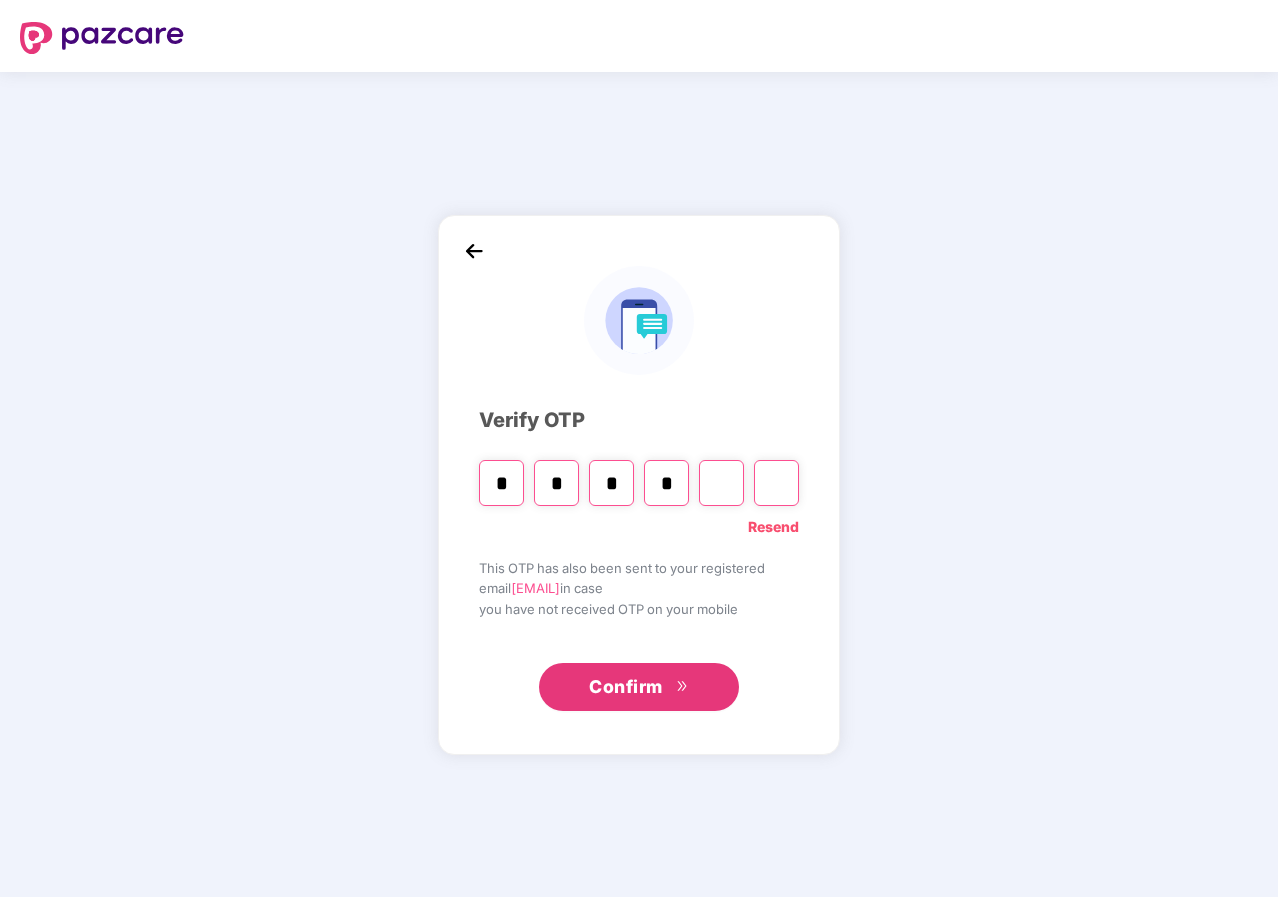 type on "*" 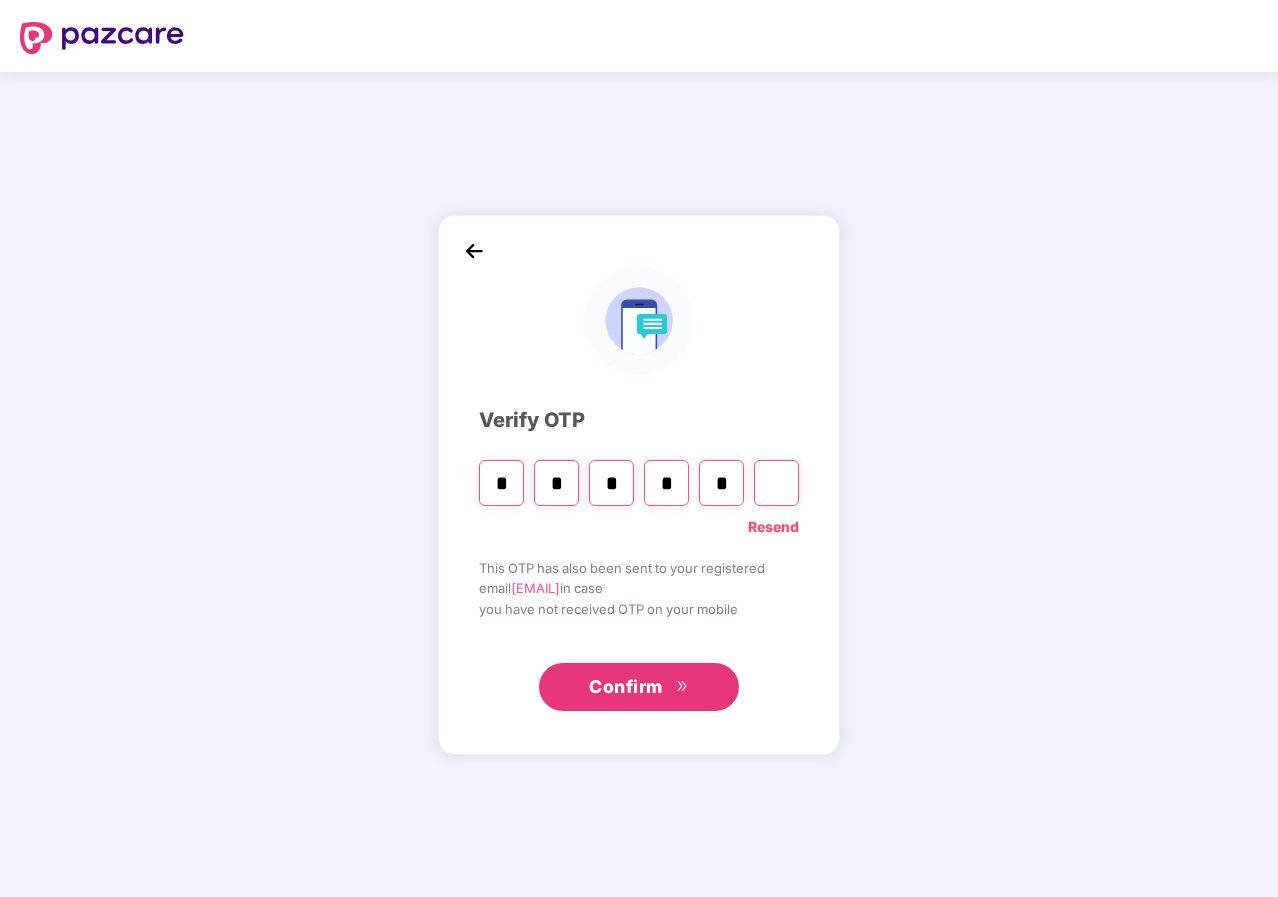 type on "*" 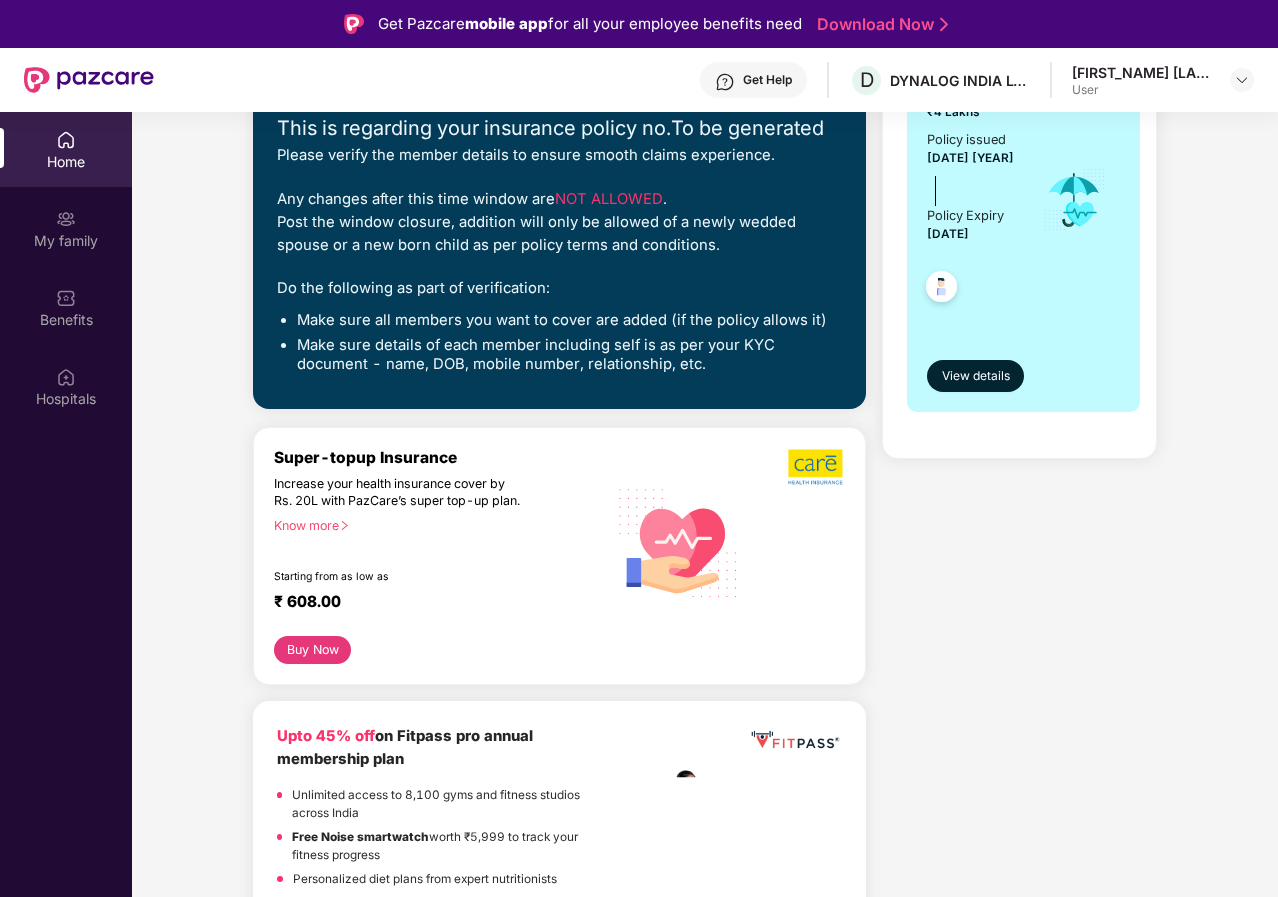 scroll, scrollTop: 0, scrollLeft: 0, axis: both 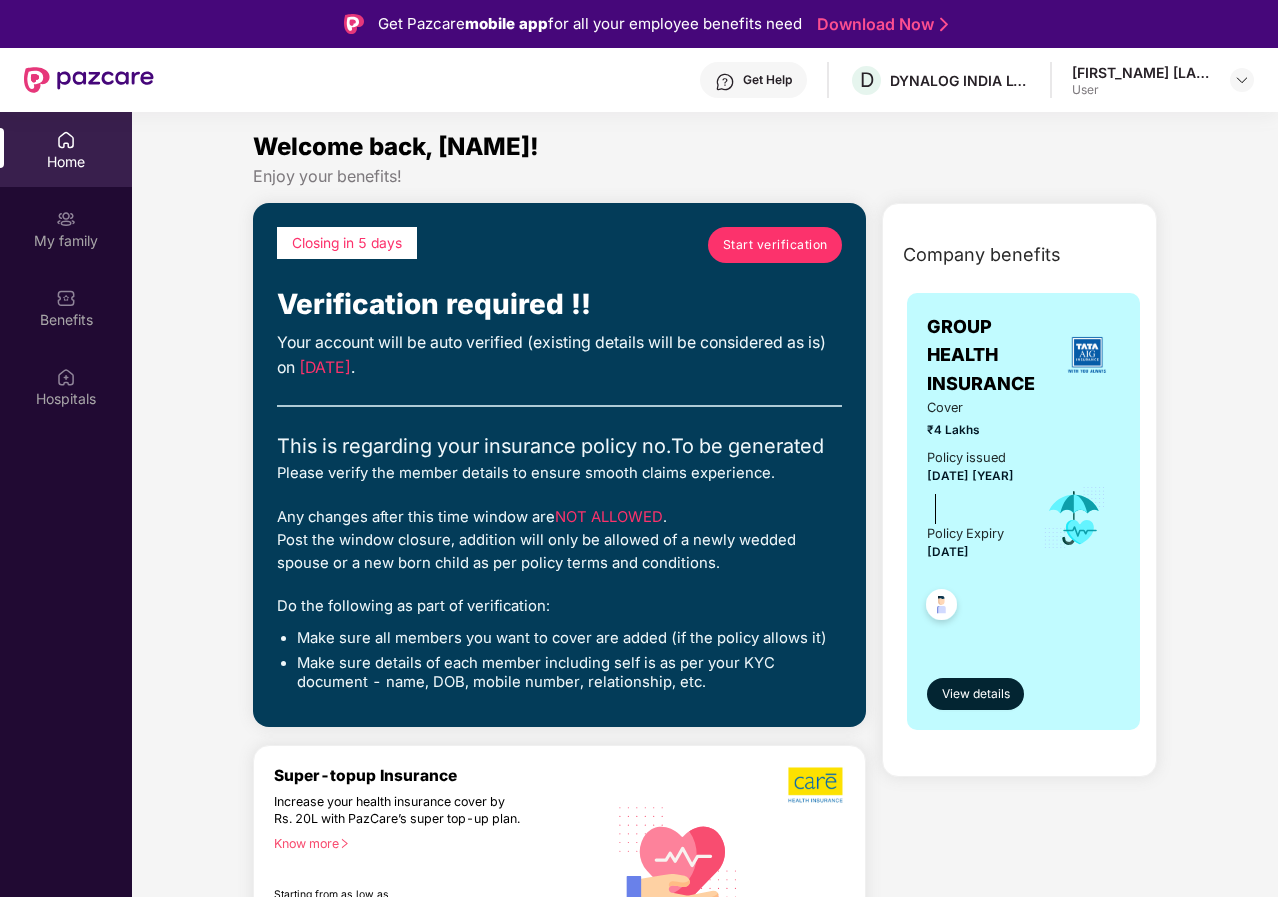 click on "User" at bounding box center (1142, 90) 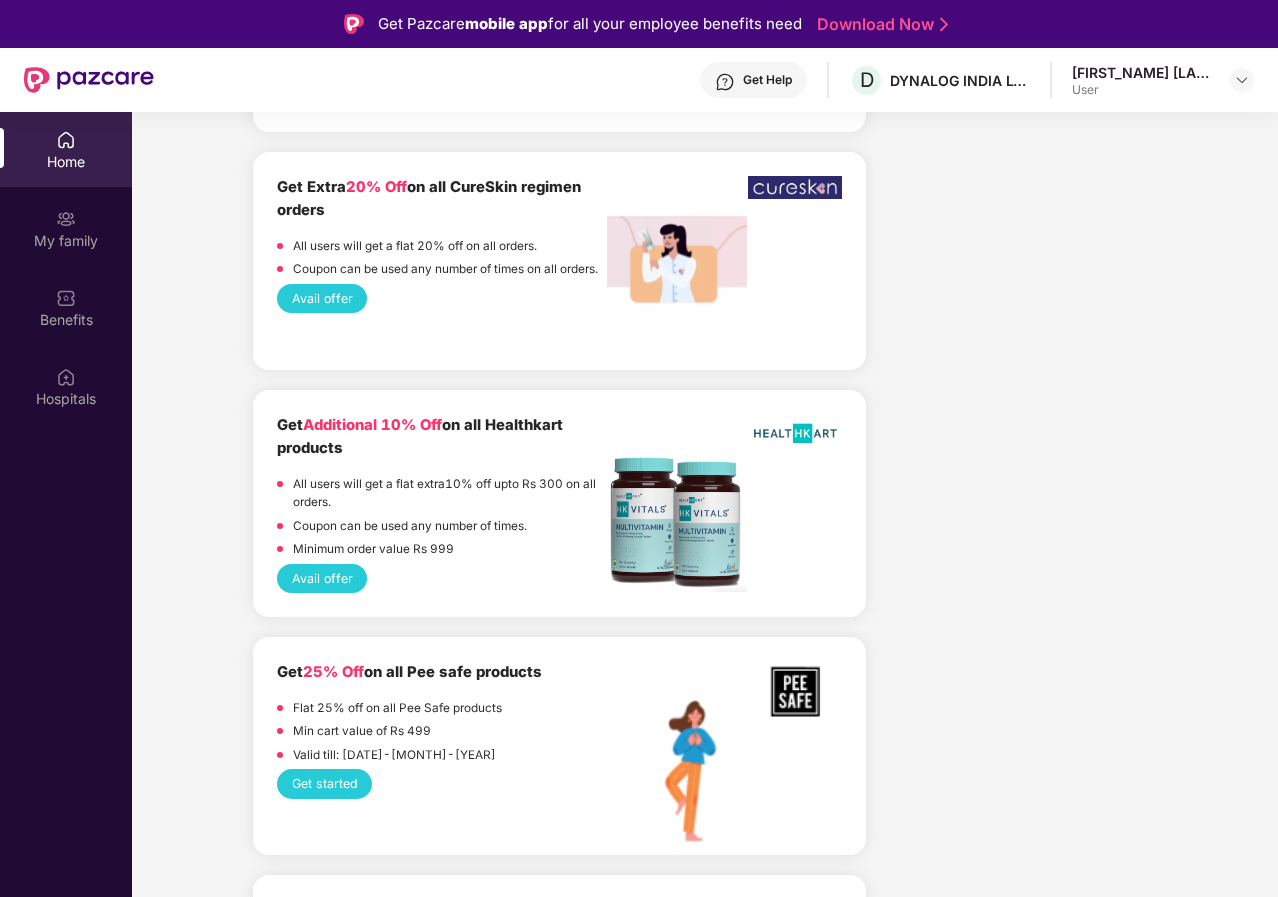 scroll, scrollTop: 2400, scrollLeft: 0, axis: vertical 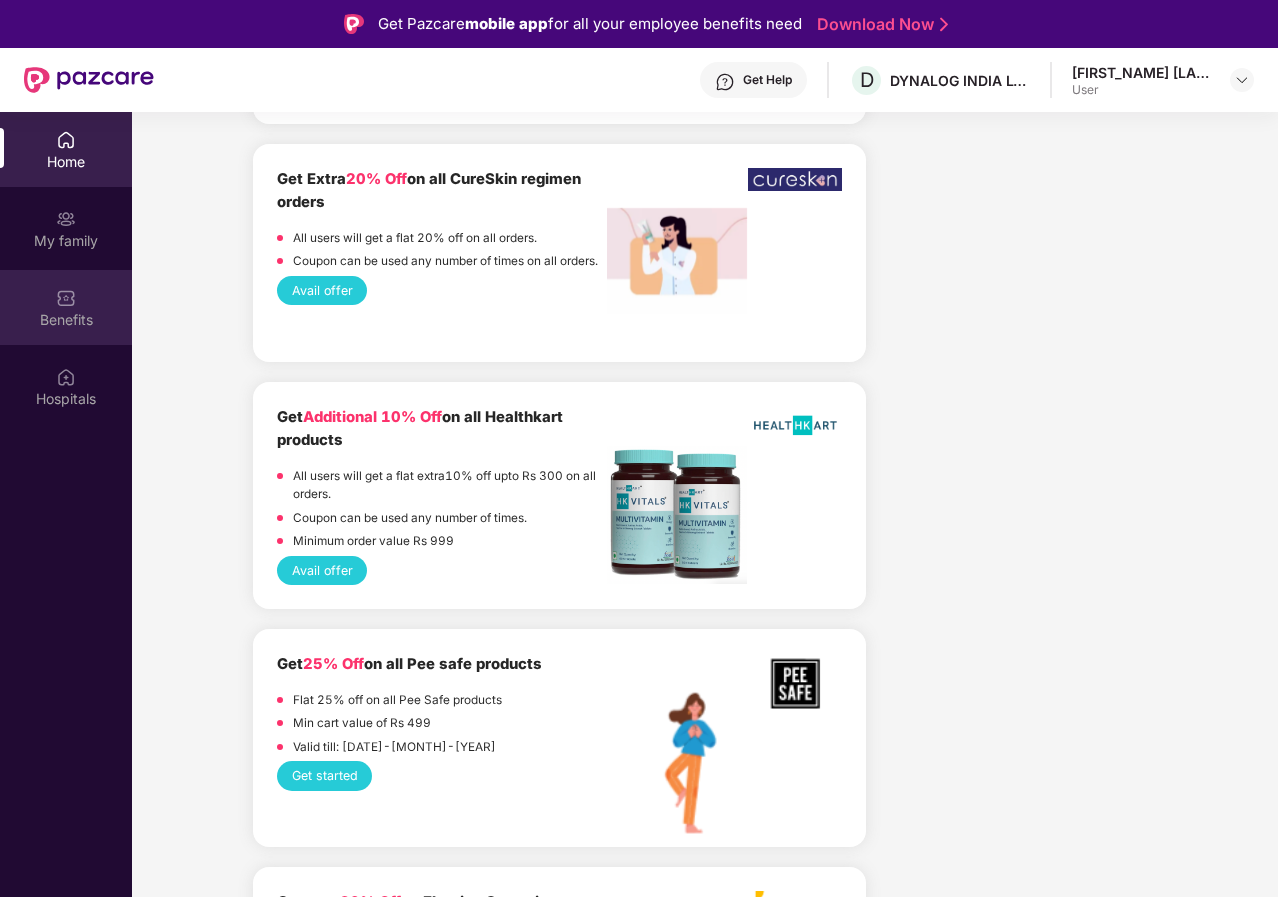 click on "Benefits" at bounding box center [66, 320] 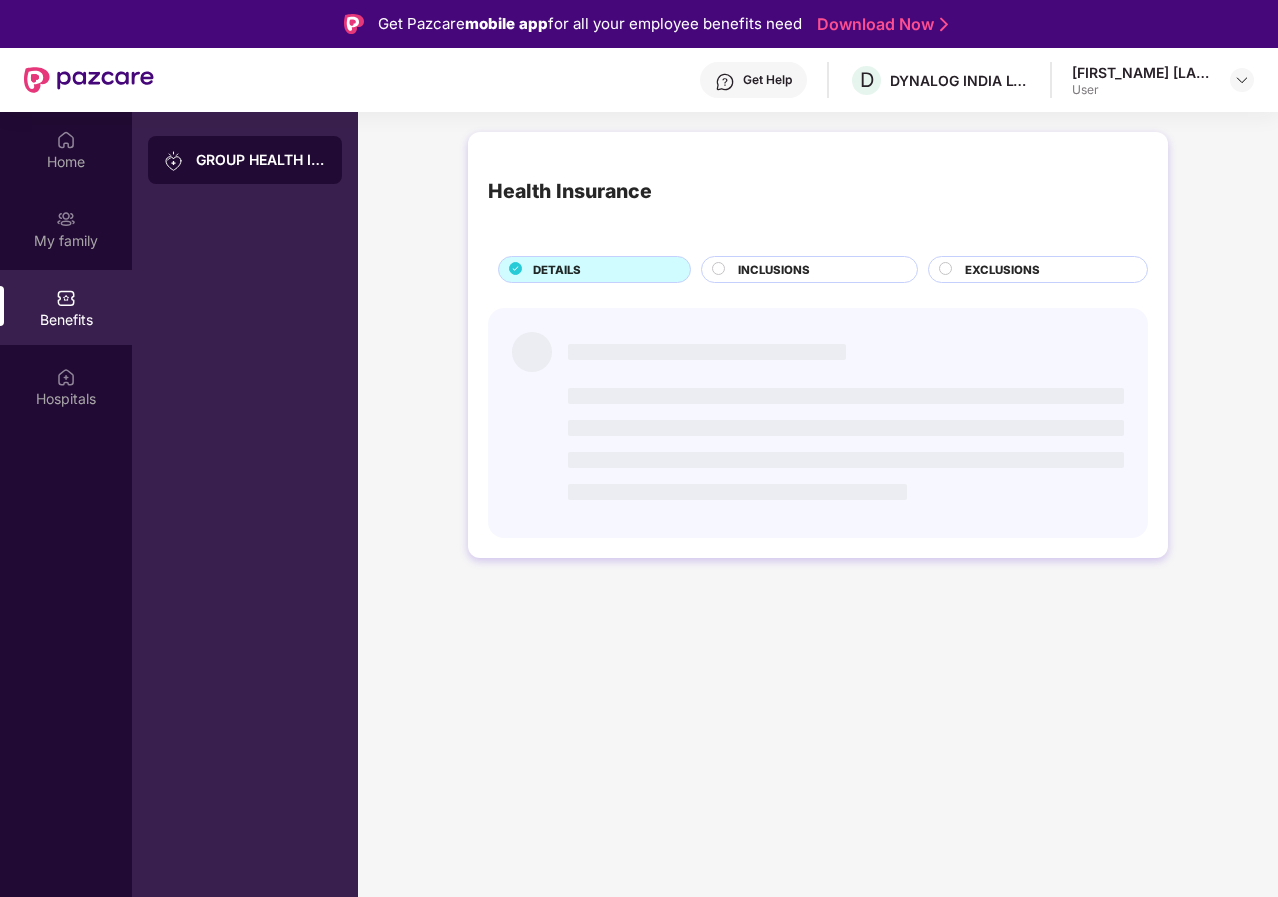 scroll, scrollTop: 0, scrollLeft: 0, axis: both 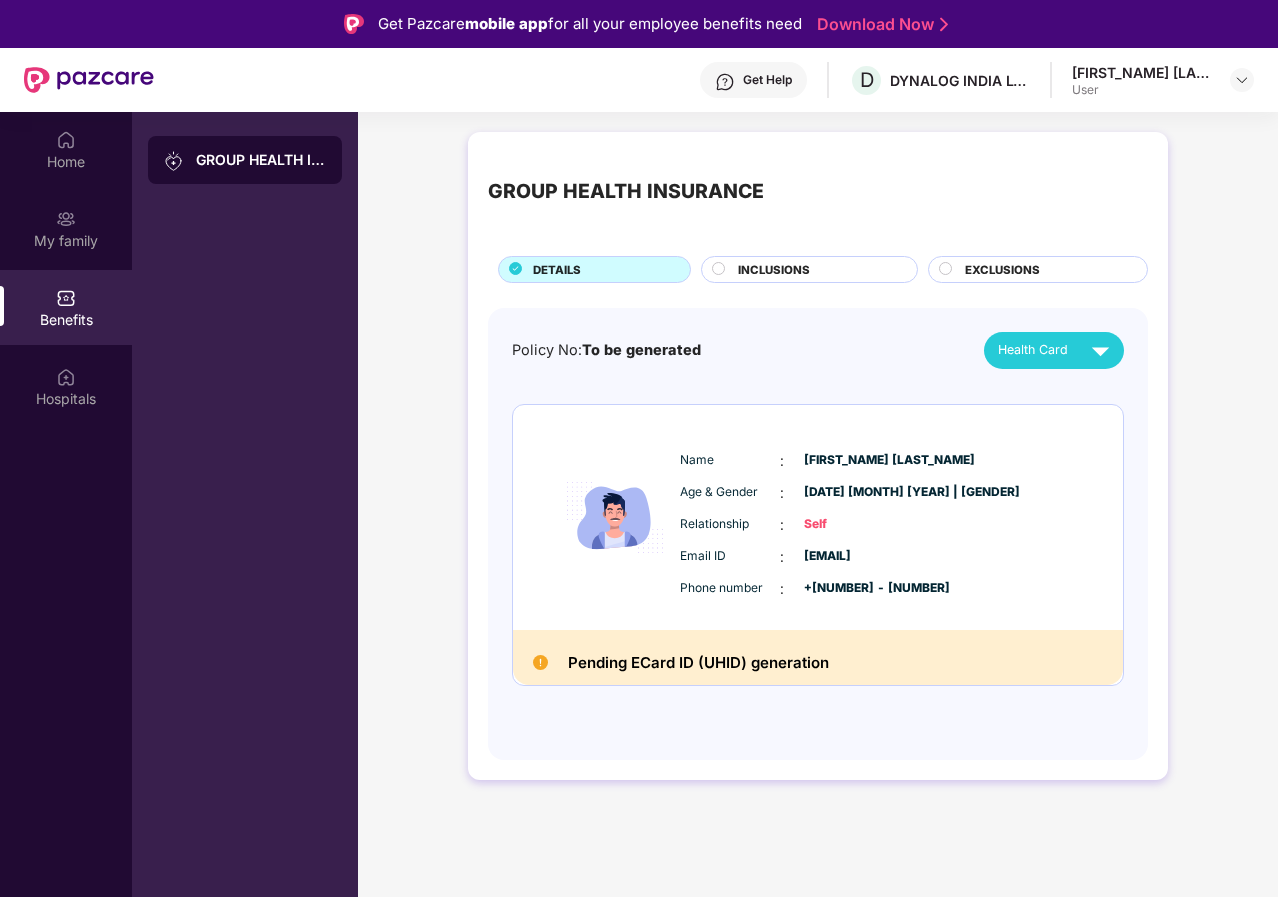 click 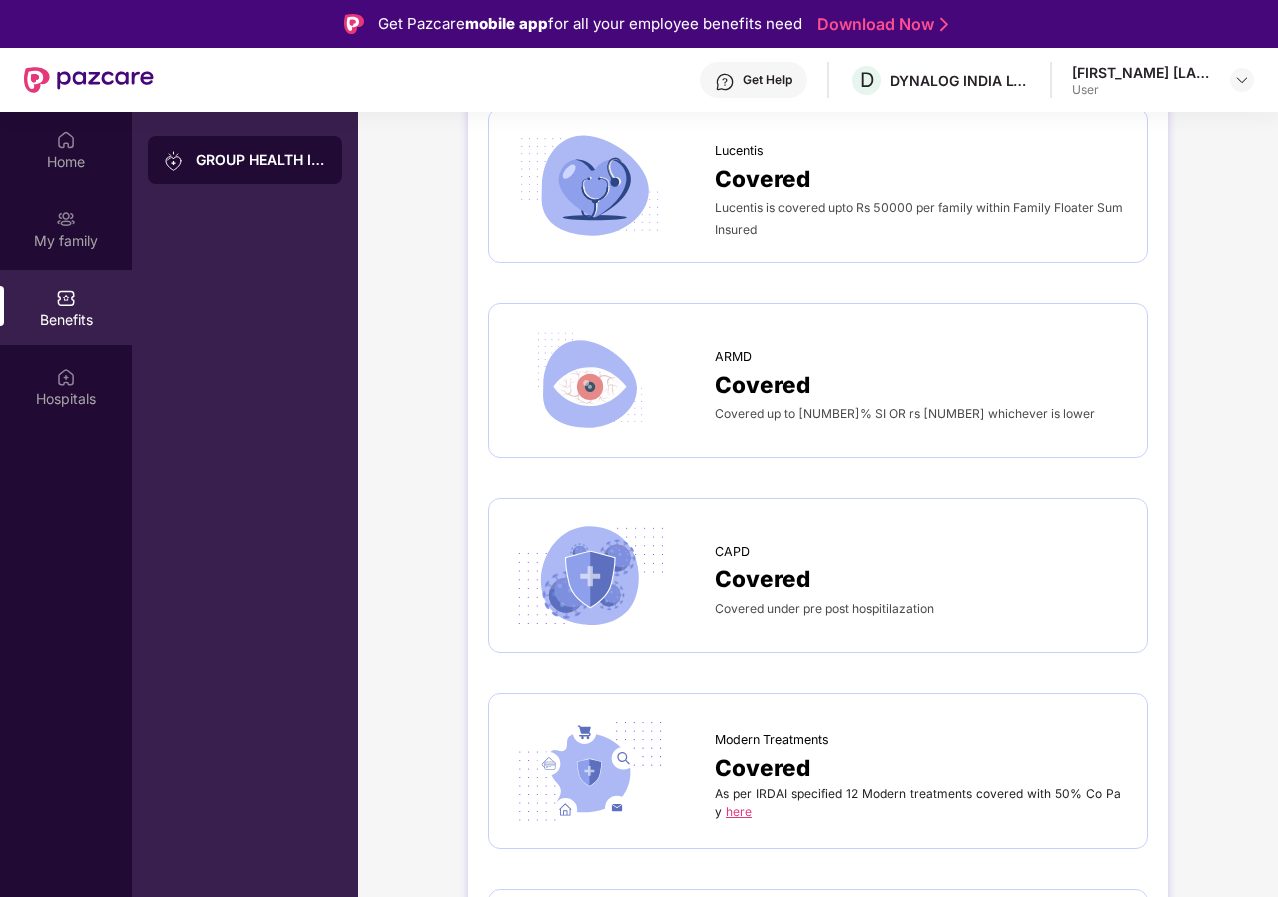 scroll, scrollTop: 3600, scrollLeft: 0, axis: vertical 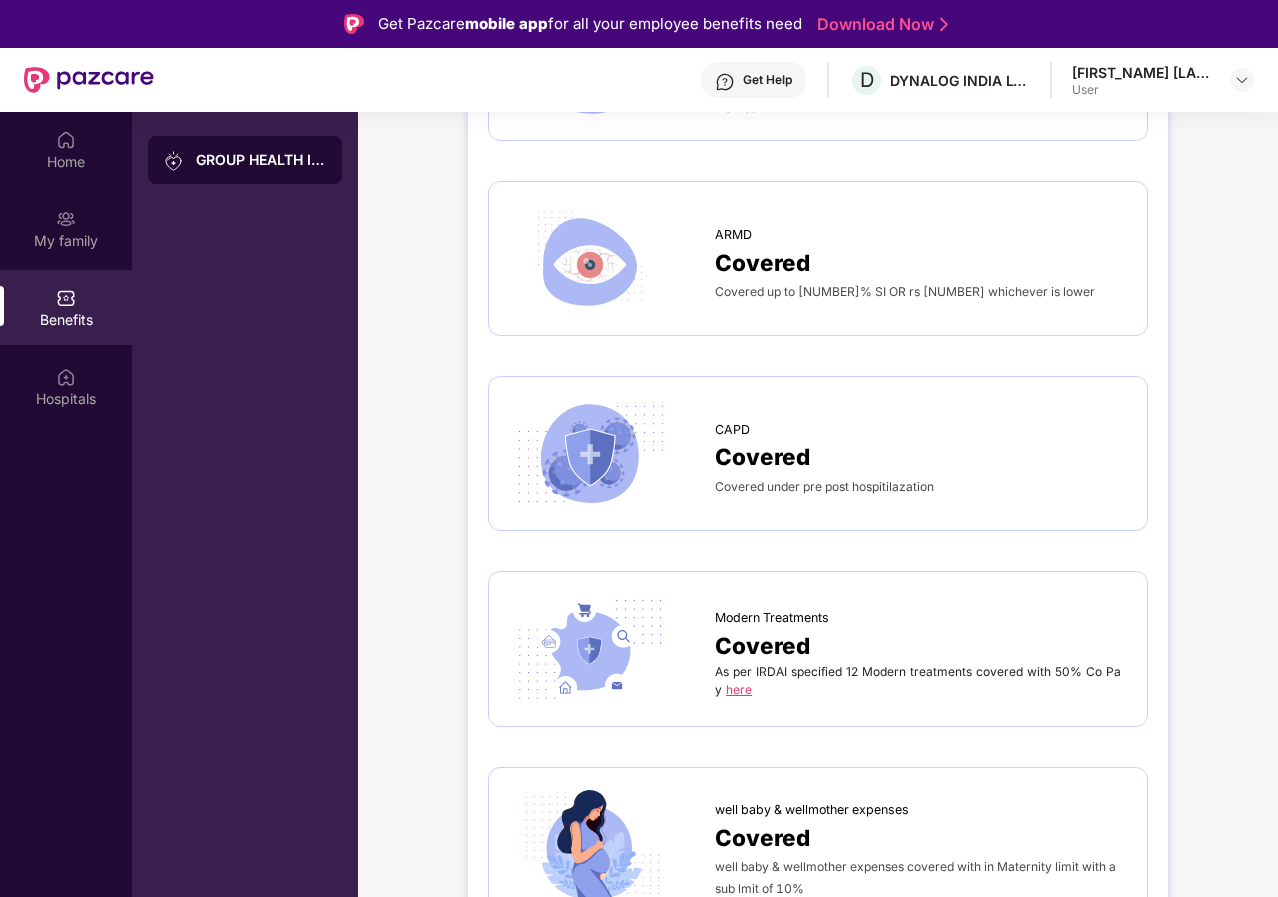 click on "here" at bounding box center (739, 689) 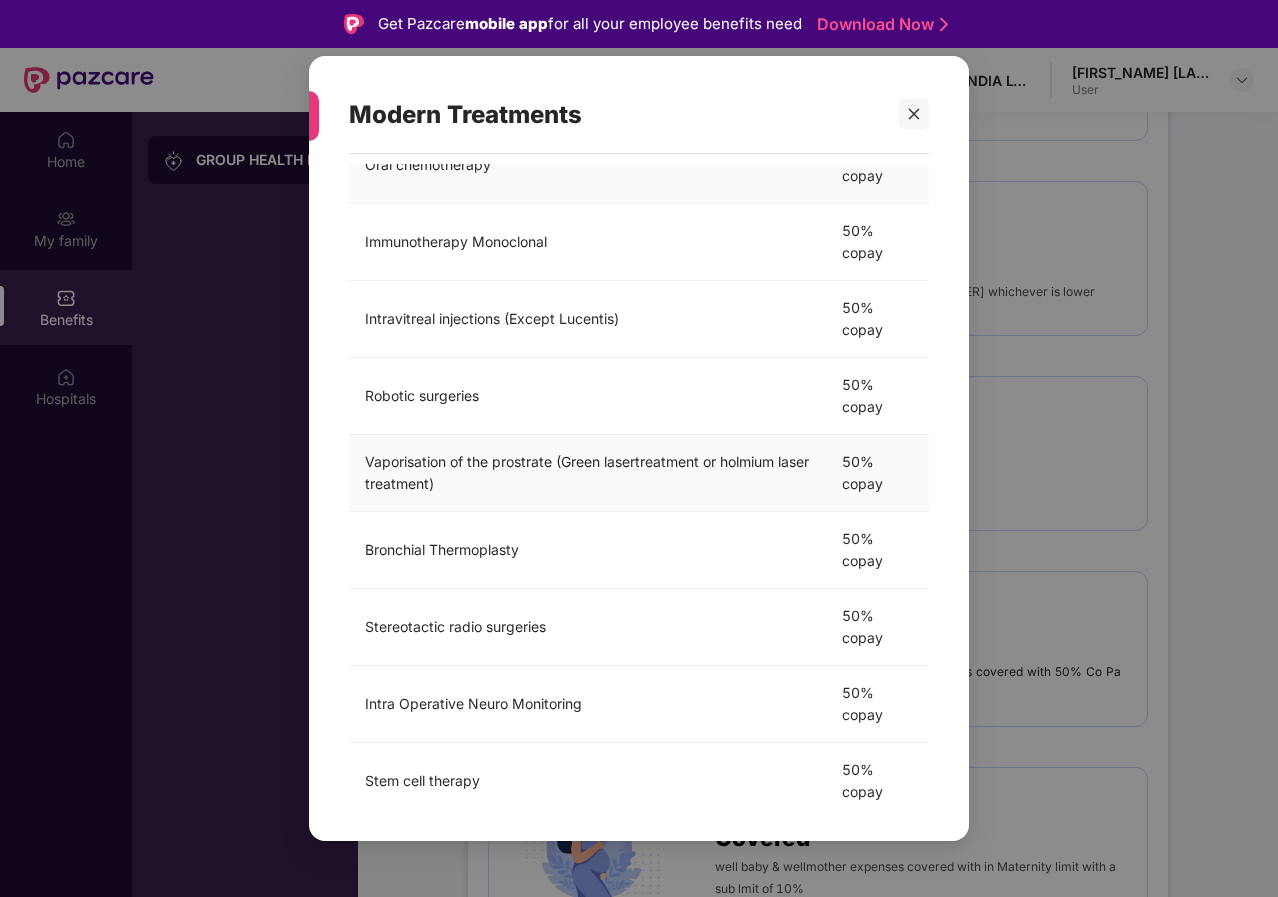 scroll, scrollTop: 398, scrollLeft: 0, axis: vertical 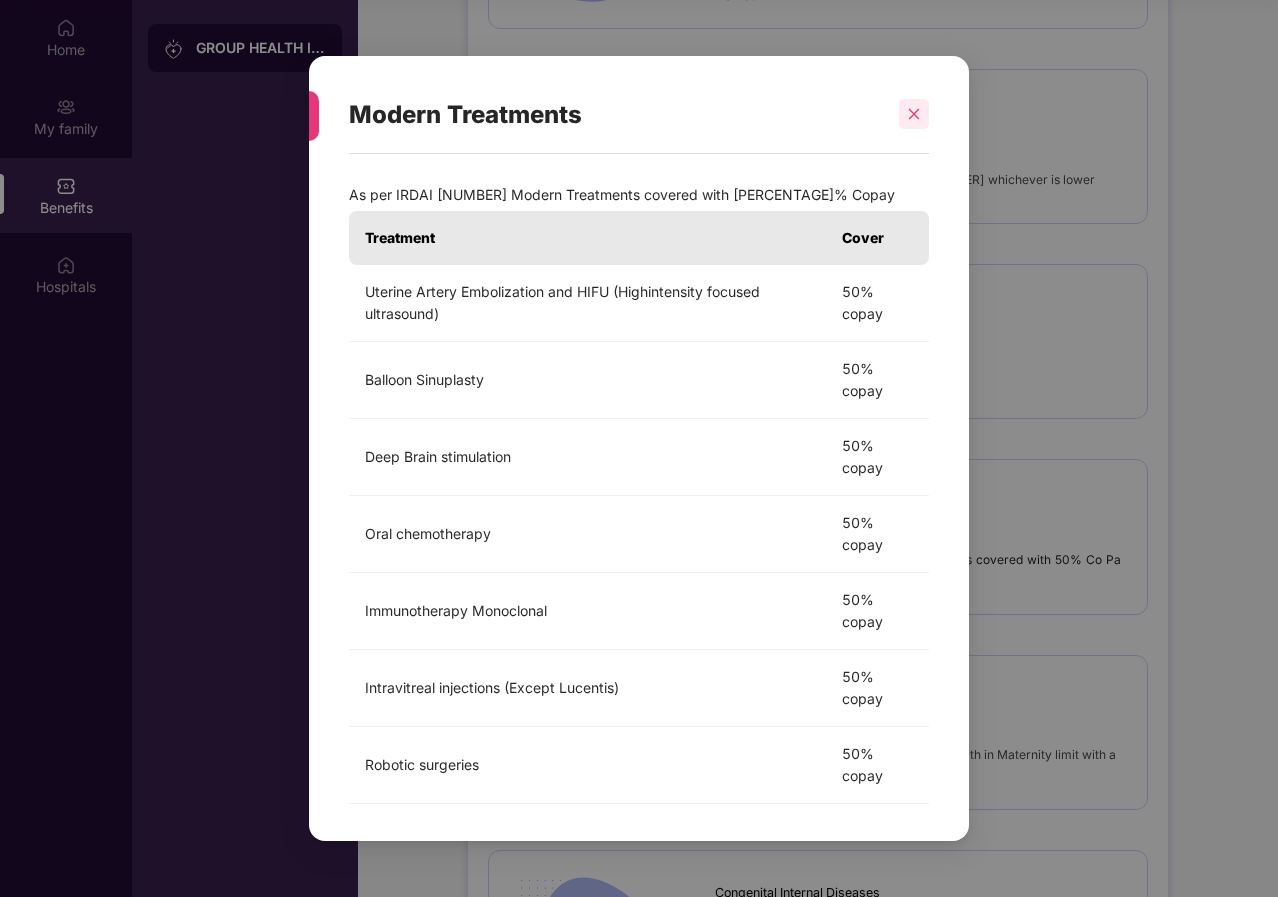 click 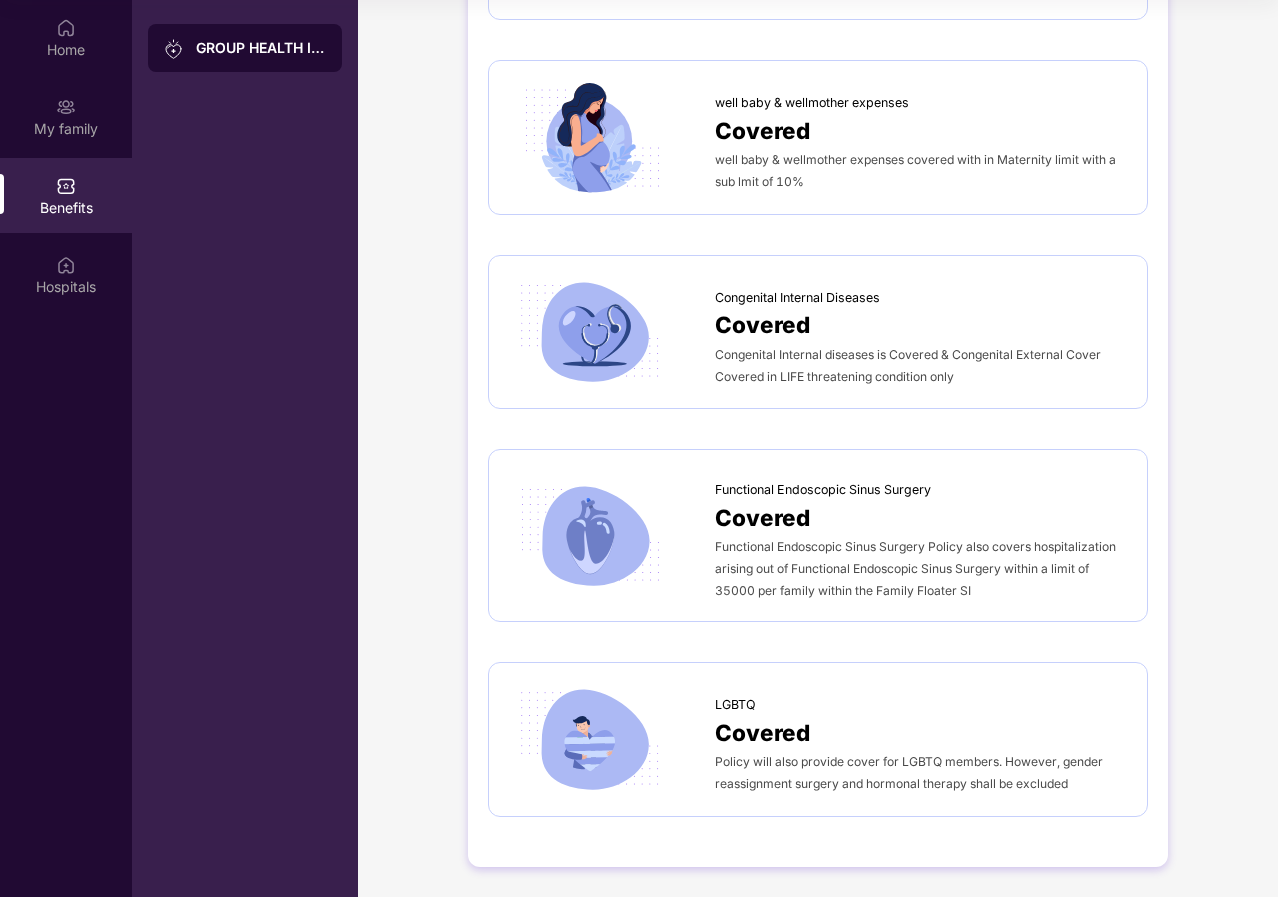scroll, scrollTop: 4197, scrollLeft: 0, axis: vertical 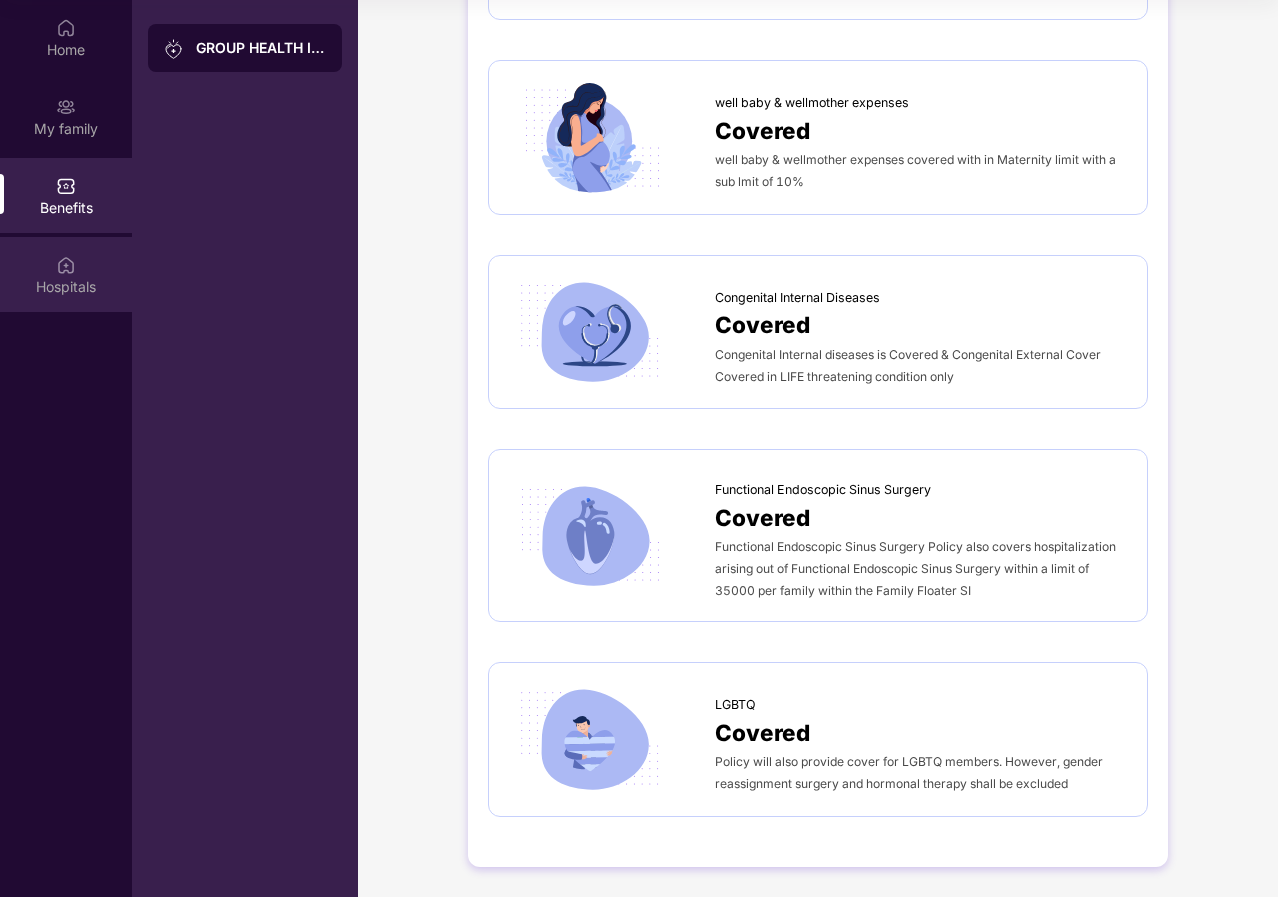 click at bounding box center (66, 265) 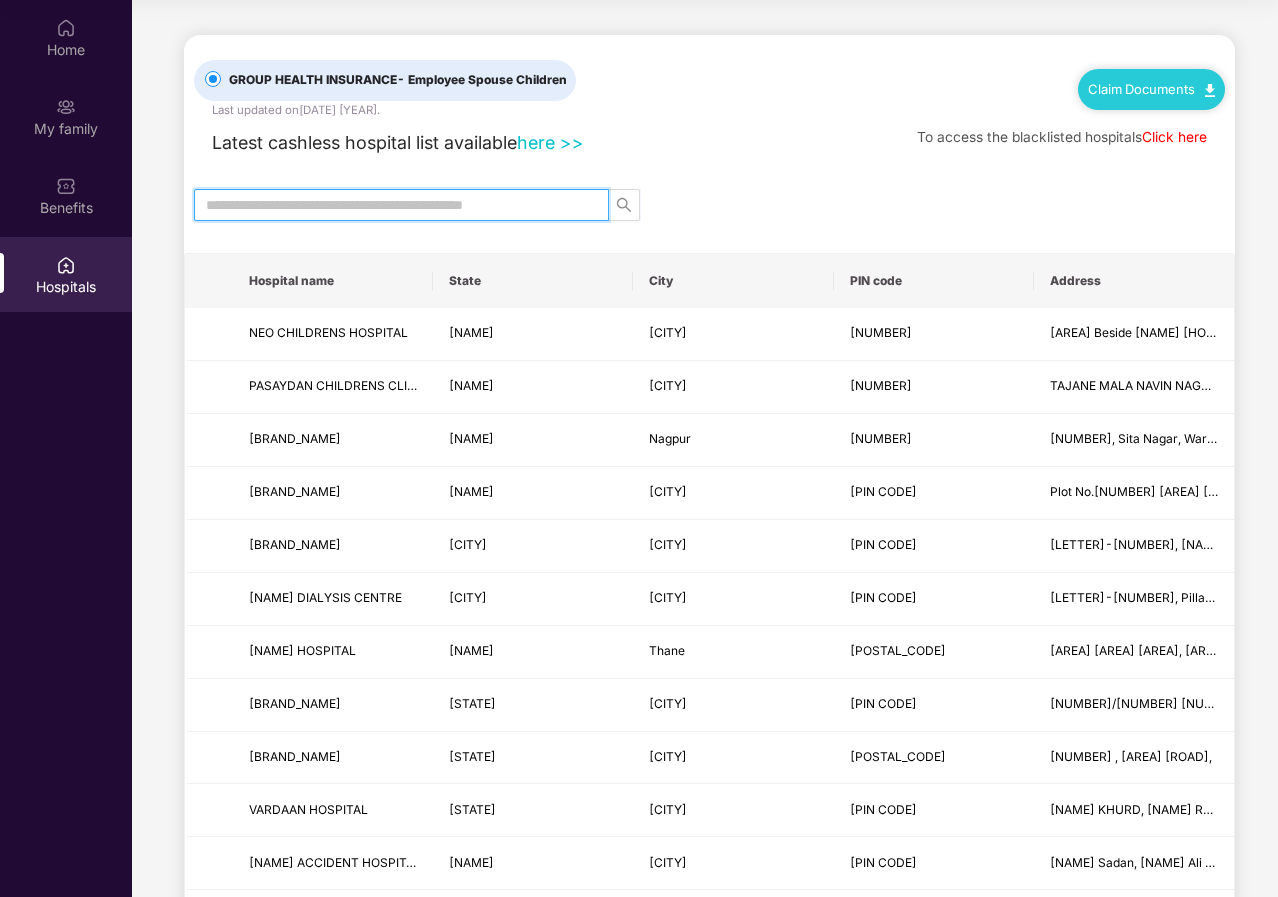 click at bounding box center (393, 205) 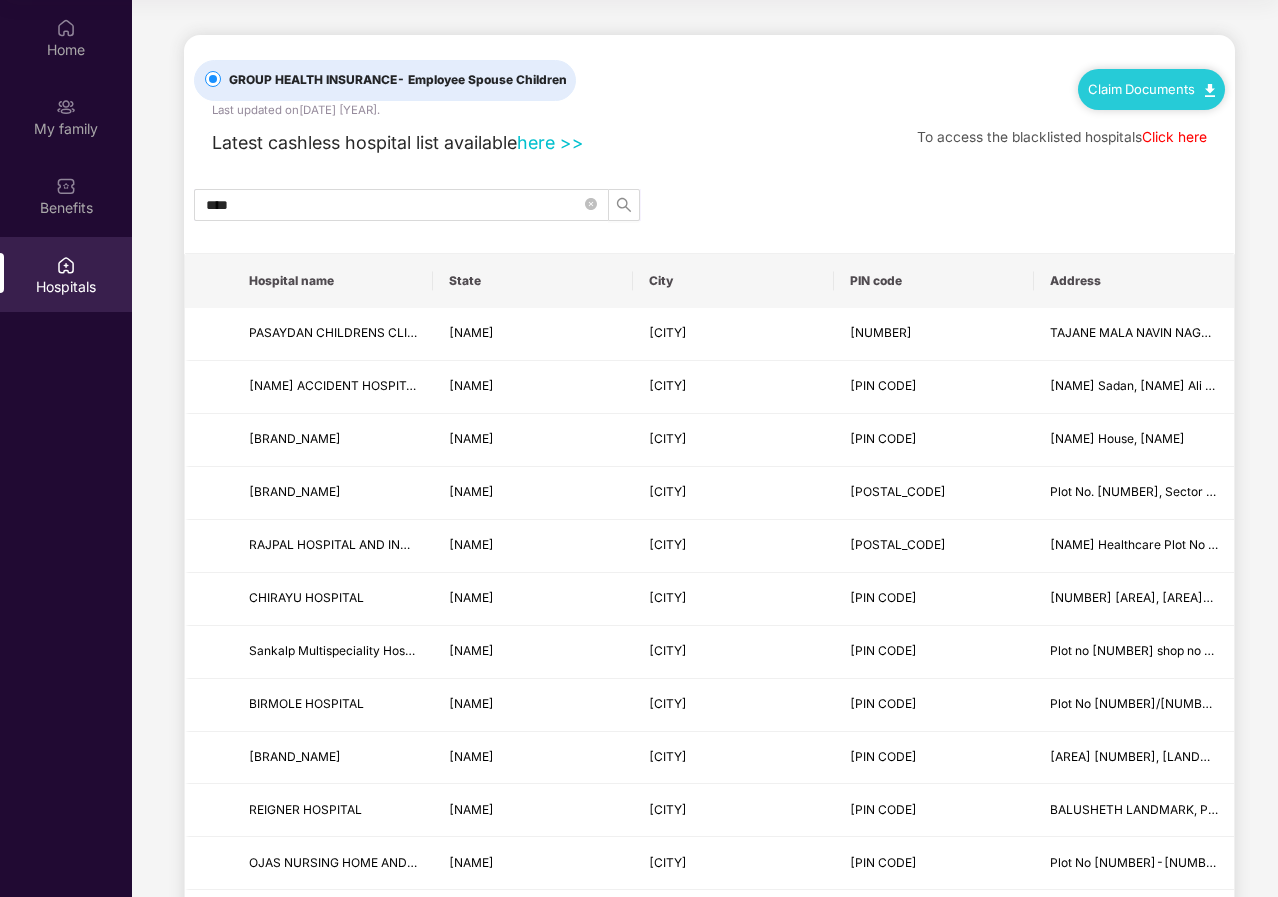 drag, startPoint x: 304, startPoint y: 217, endPoint x: 159, endPoint y: 216, distance: 145.00345 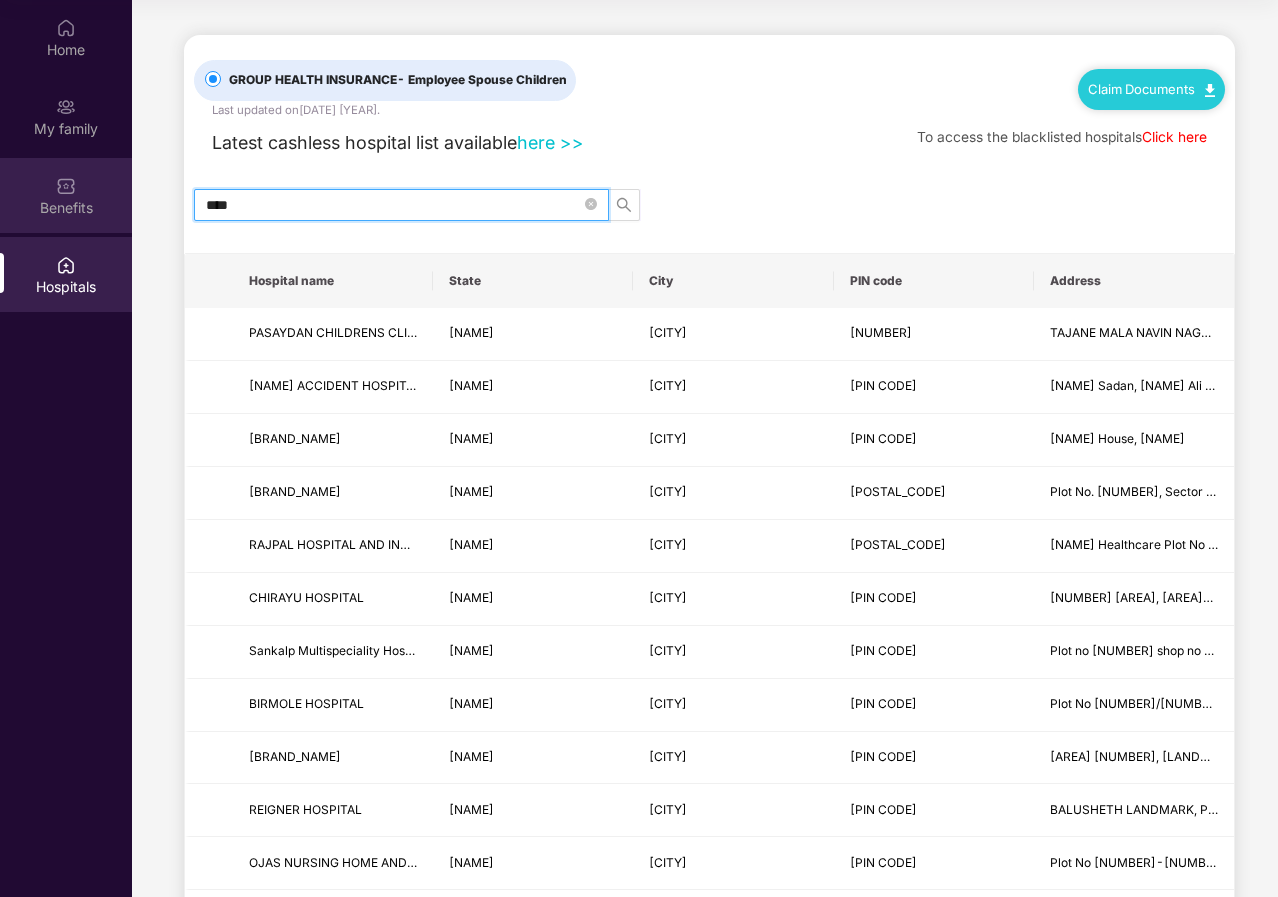drag, startPoint x: 296, startPoint y: 210, endPoint x: 74, endPoint y: 211, distance: 222.00226 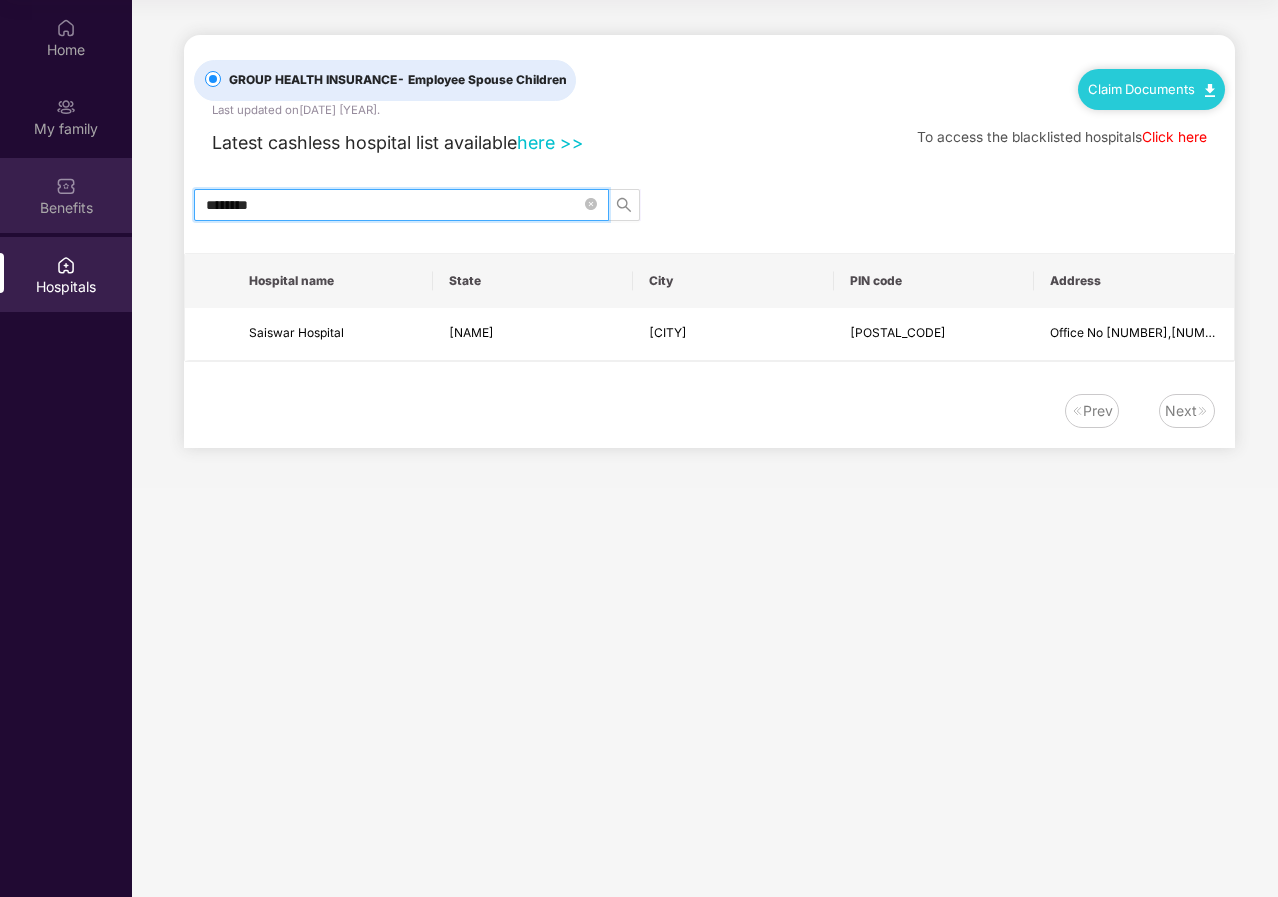 drag, startPoint x: 358, startPoint y: 209, endPoint x: 29, endPoint y: 232, distance: 329.80298 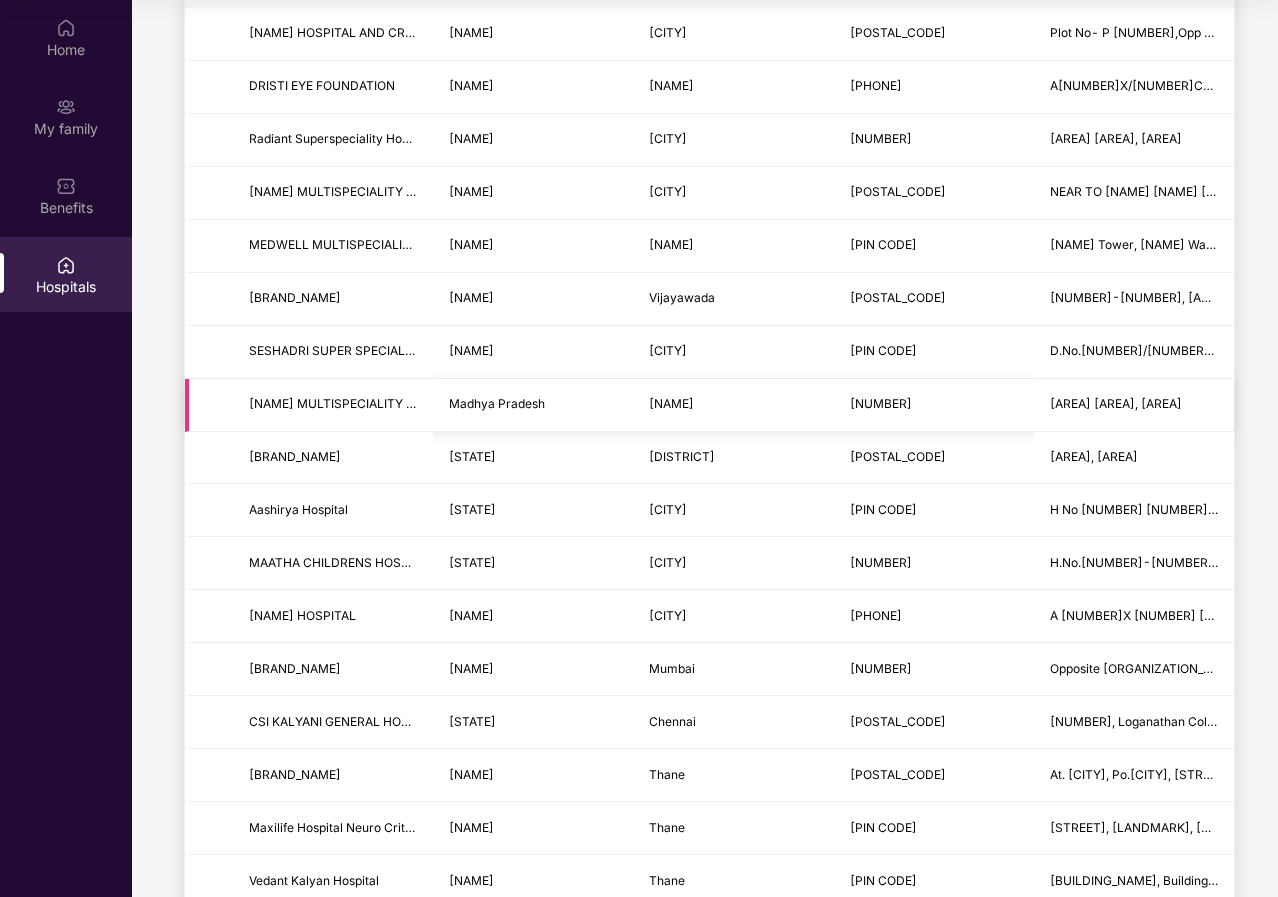 scroll, scrollTop: 0, scrollLeft: 0, axis: both 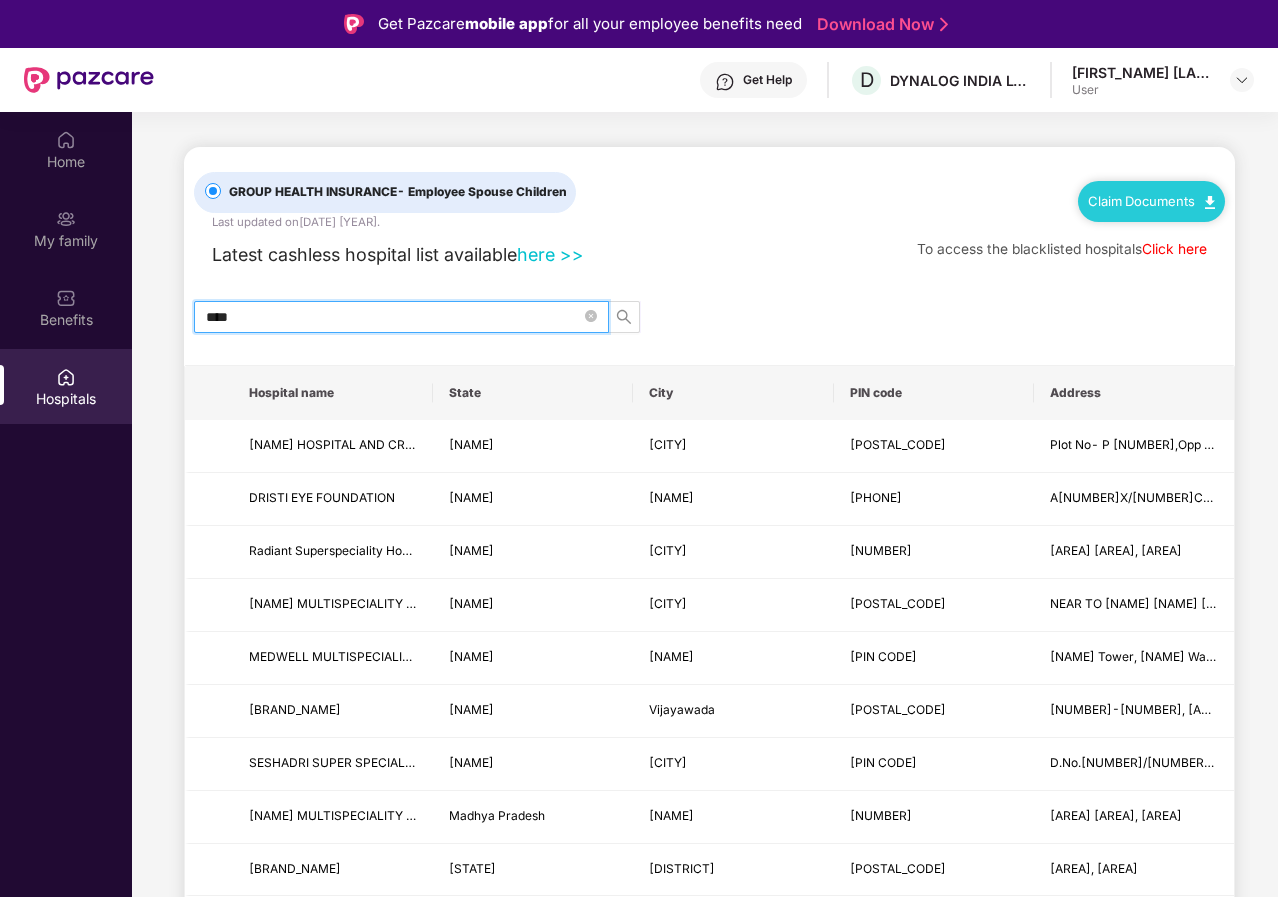 click on "****" at bounding box center (393, 317) 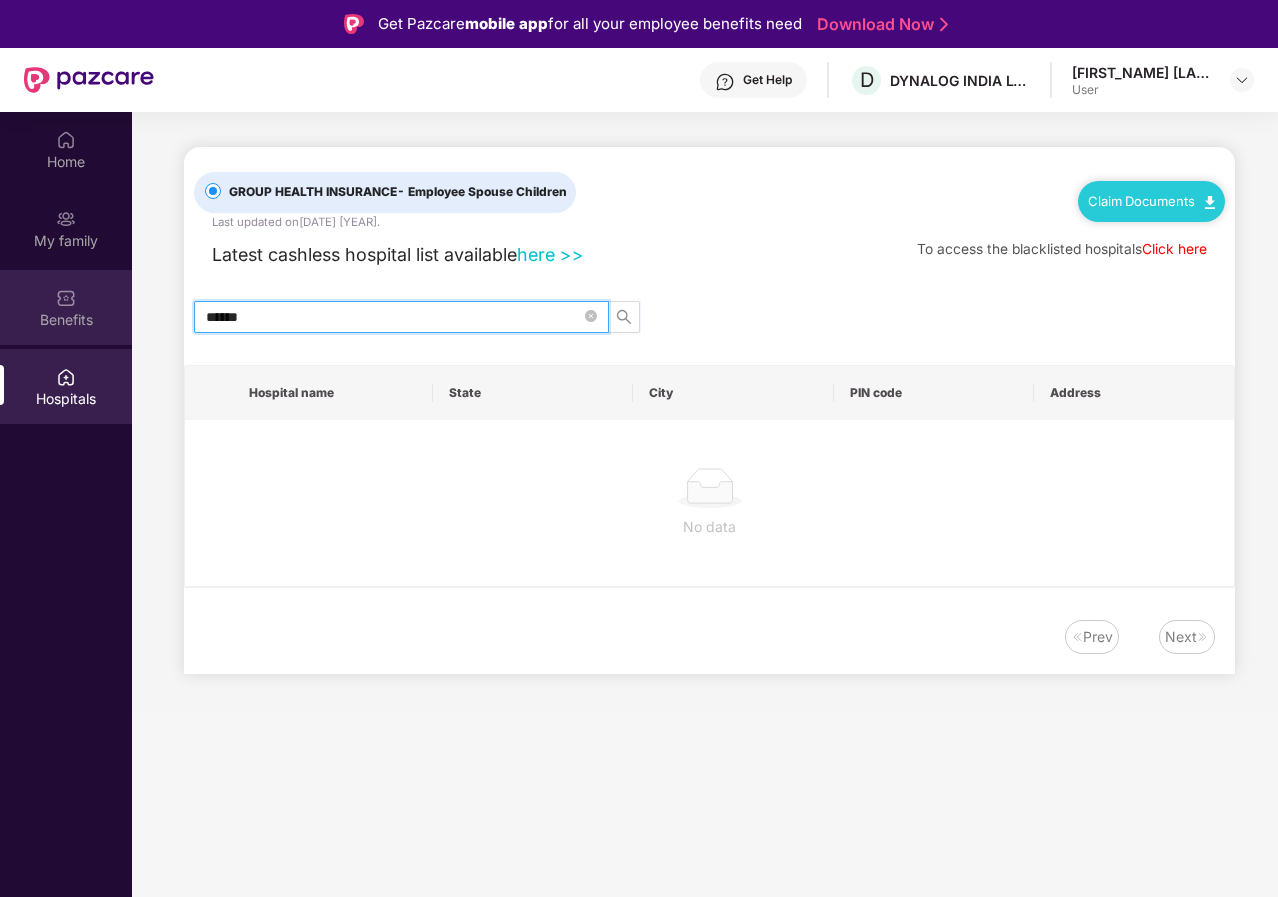 drag, startPoint x: 282, startPoint y: 314, endPoint x: 127, endPoint y: 318, distance: 155.0516 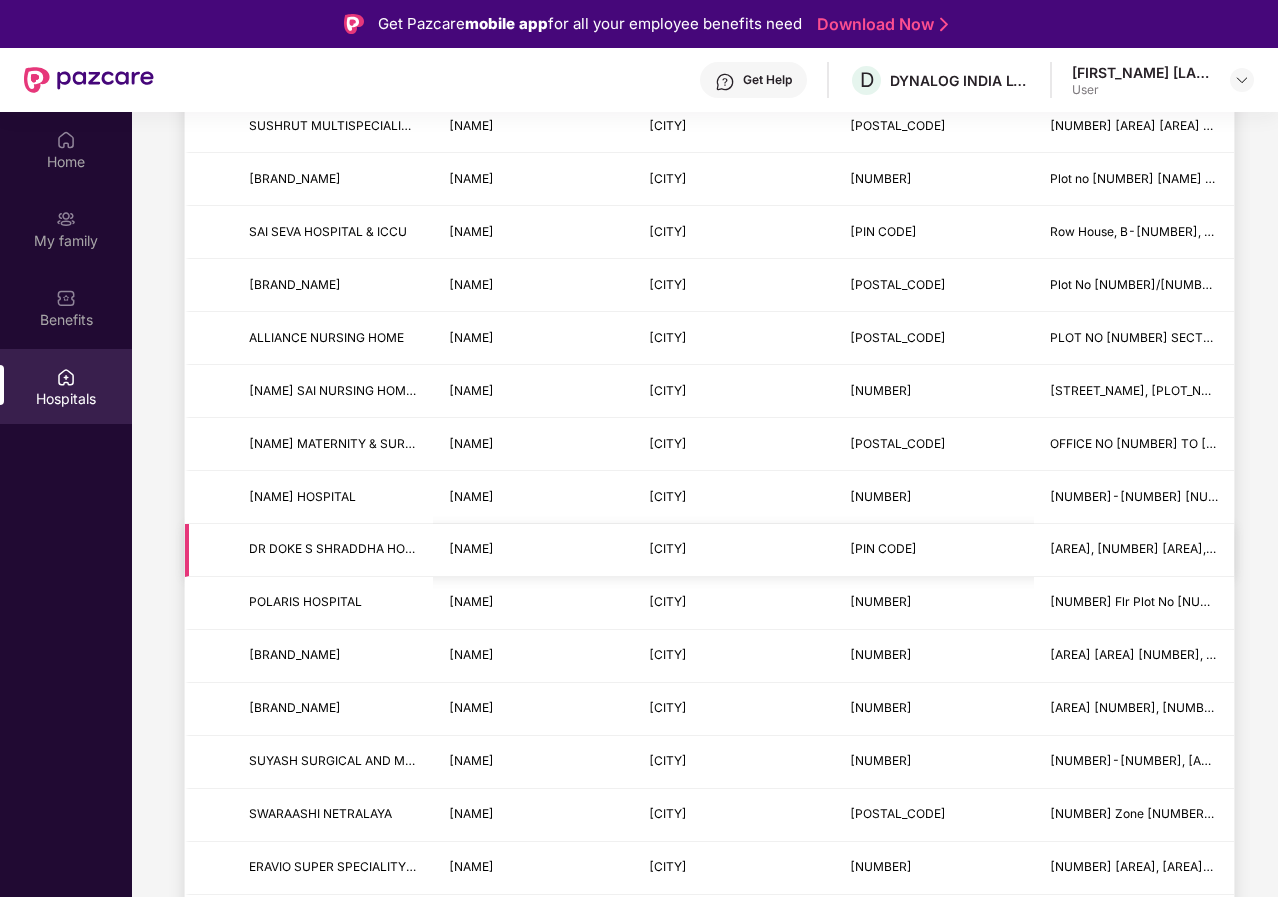 scroll, scrollTop: 2186, scrollLeft: 0, axis: vertical 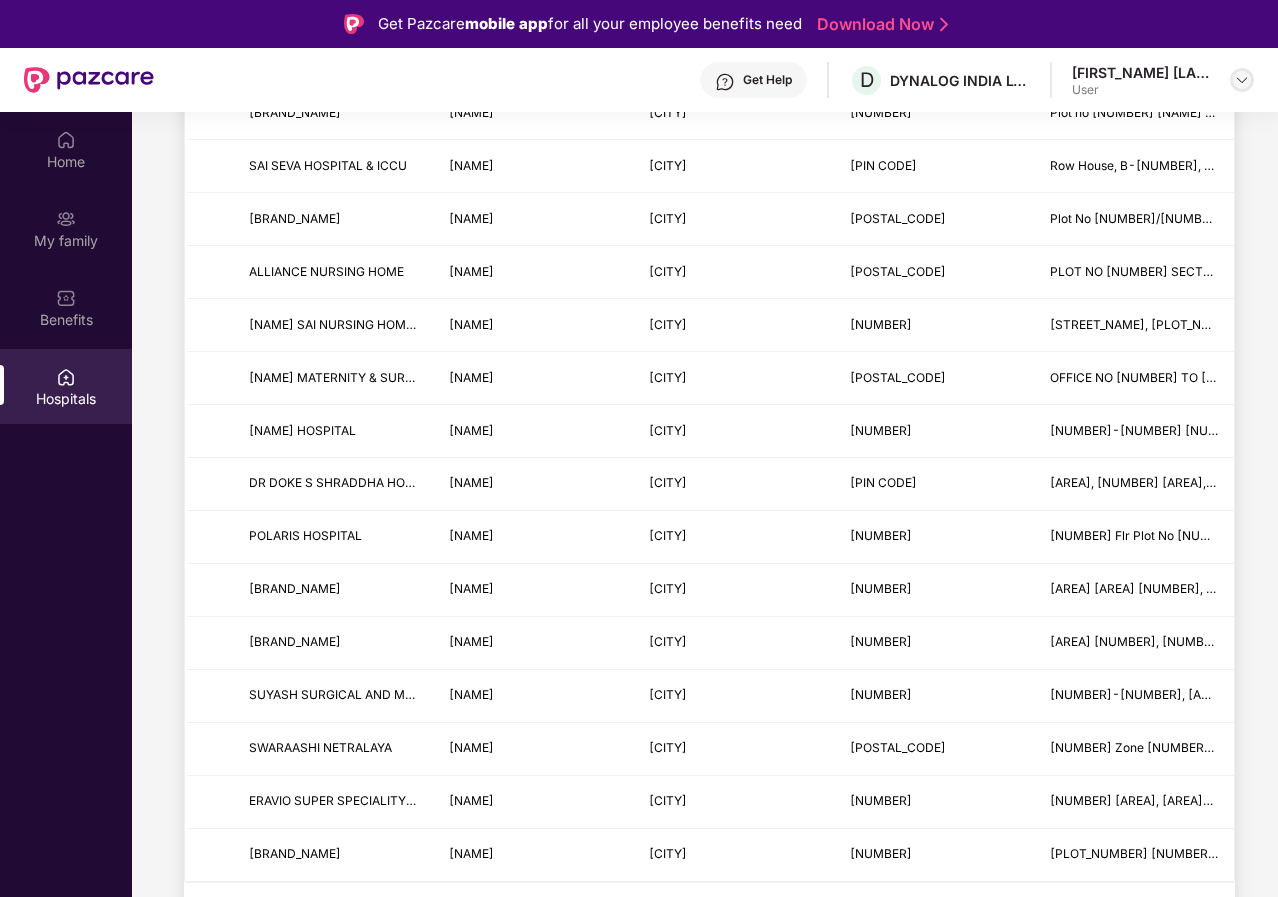 type on "**********" 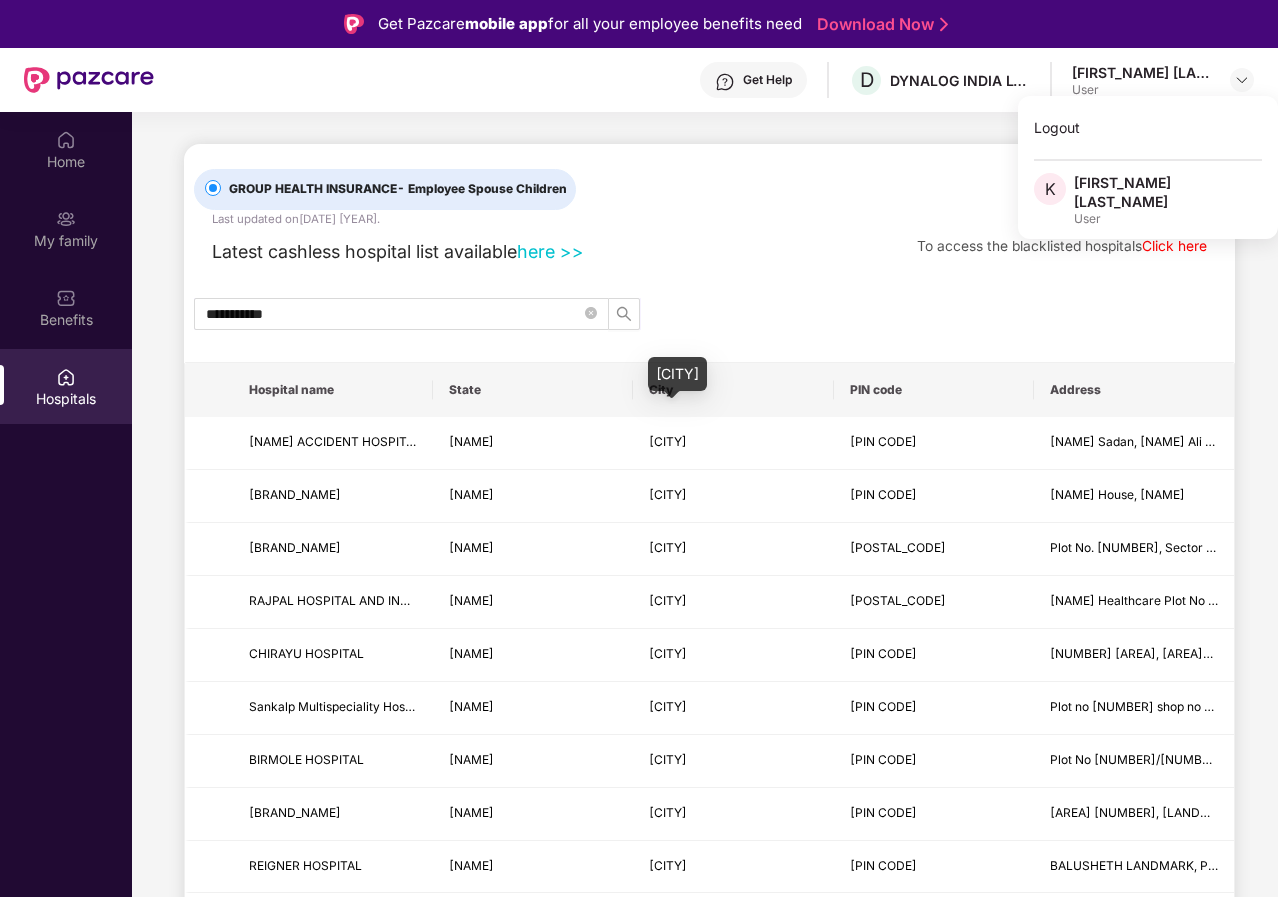 scroll, scrollTop: 0, scrollLeft: 0, axis: both 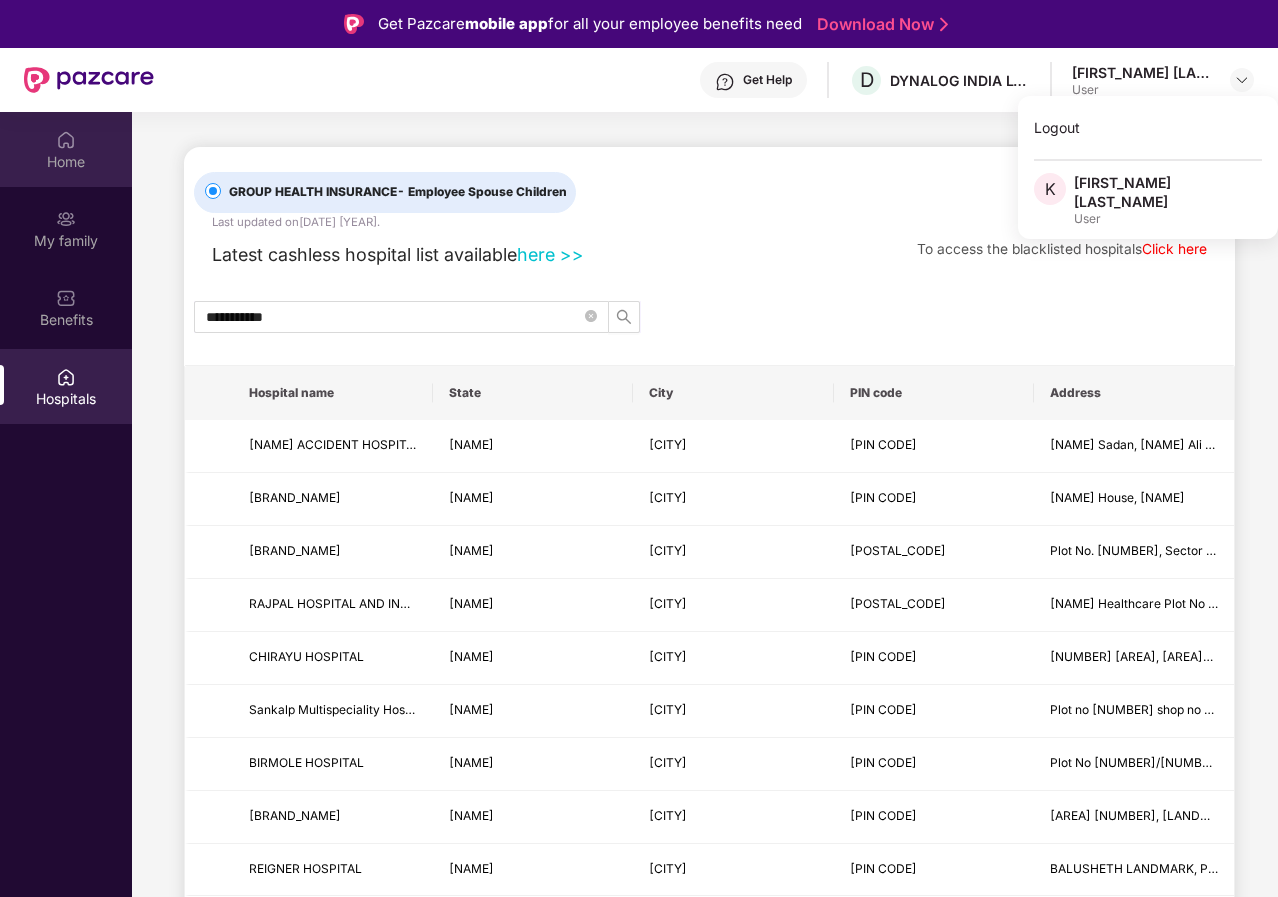 click on "Home" at bounding box center (66, 162) 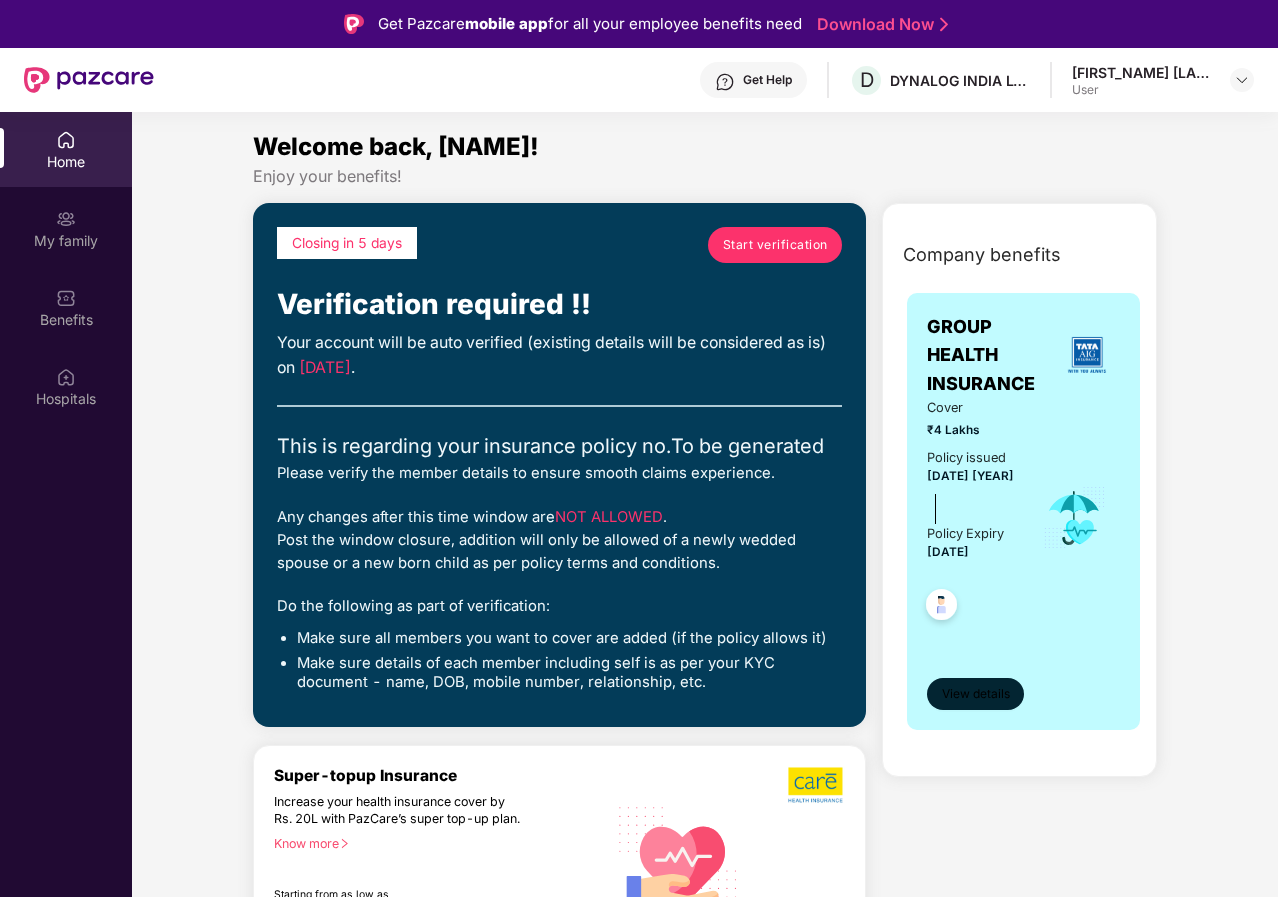 click on "View details" at bounding box center [976, 694] 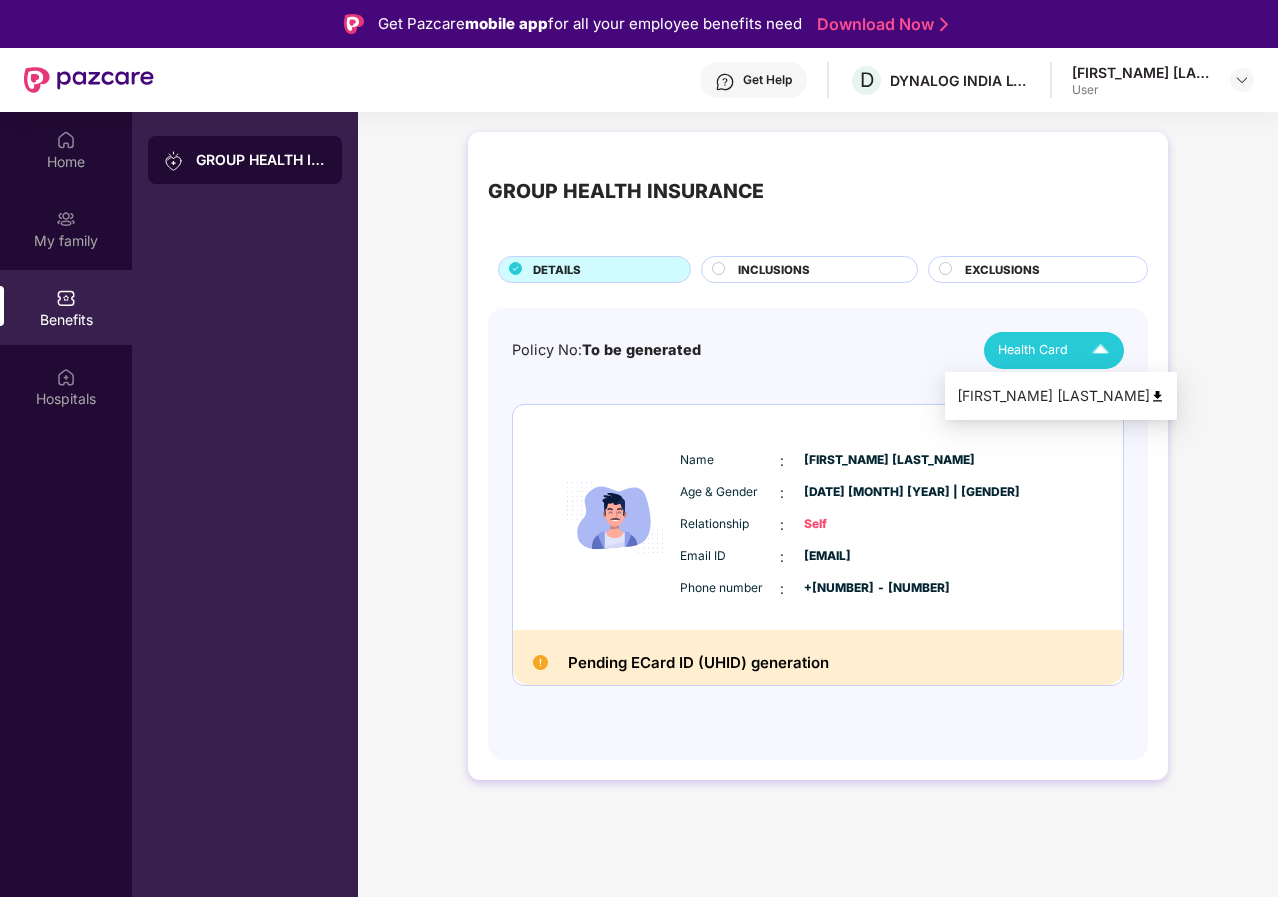 click at bounding box center [1100, 350] 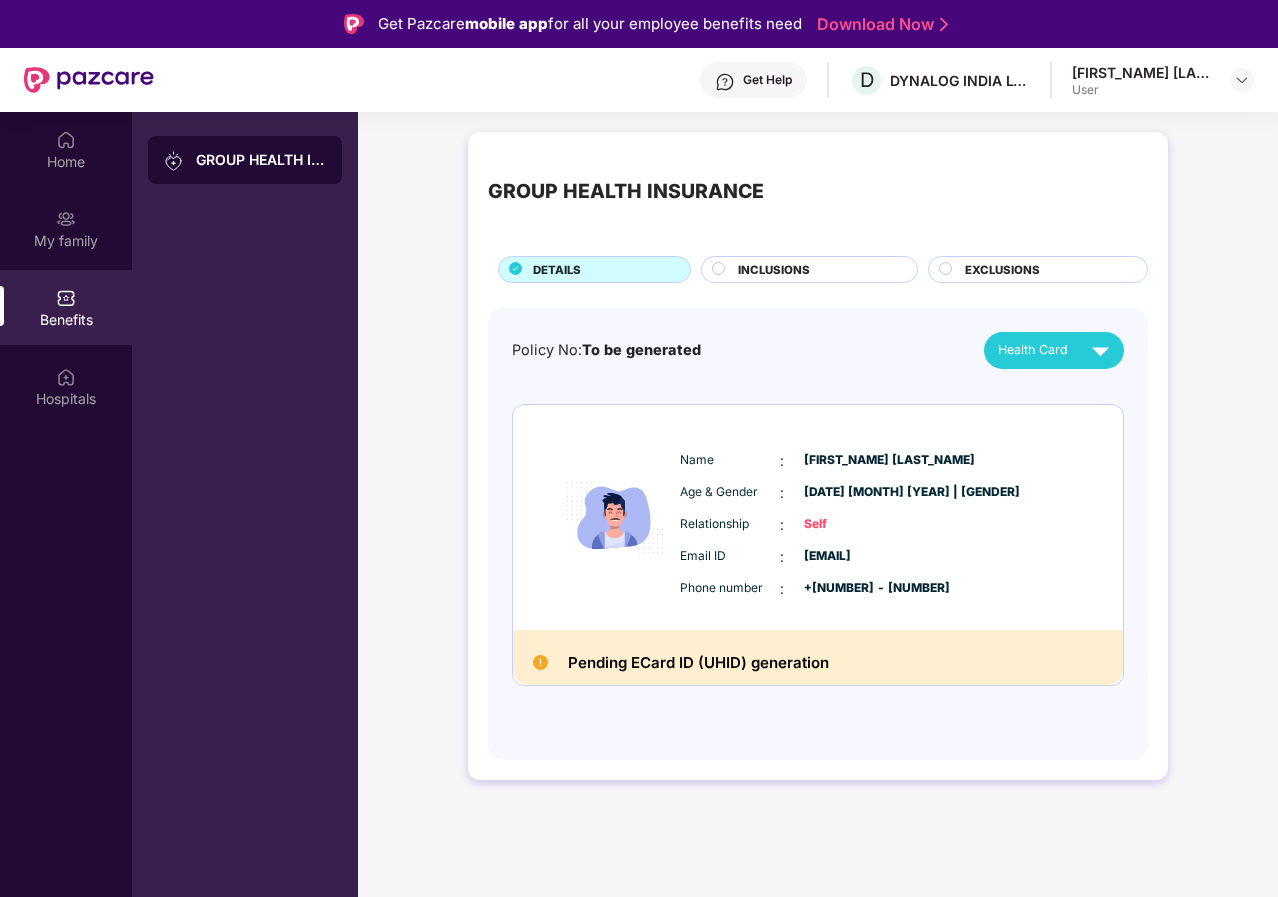 click 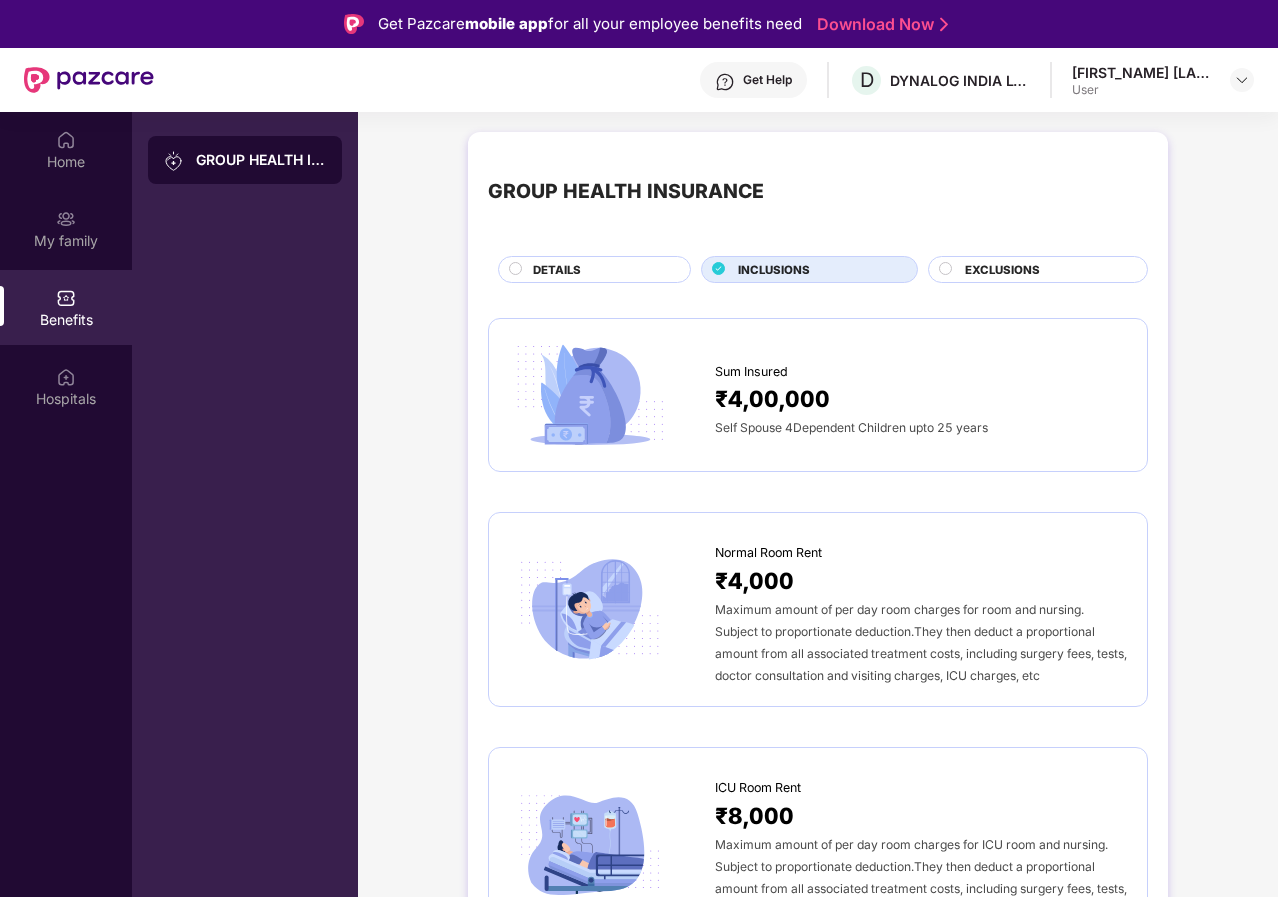 click at bounding box center [947, 271] 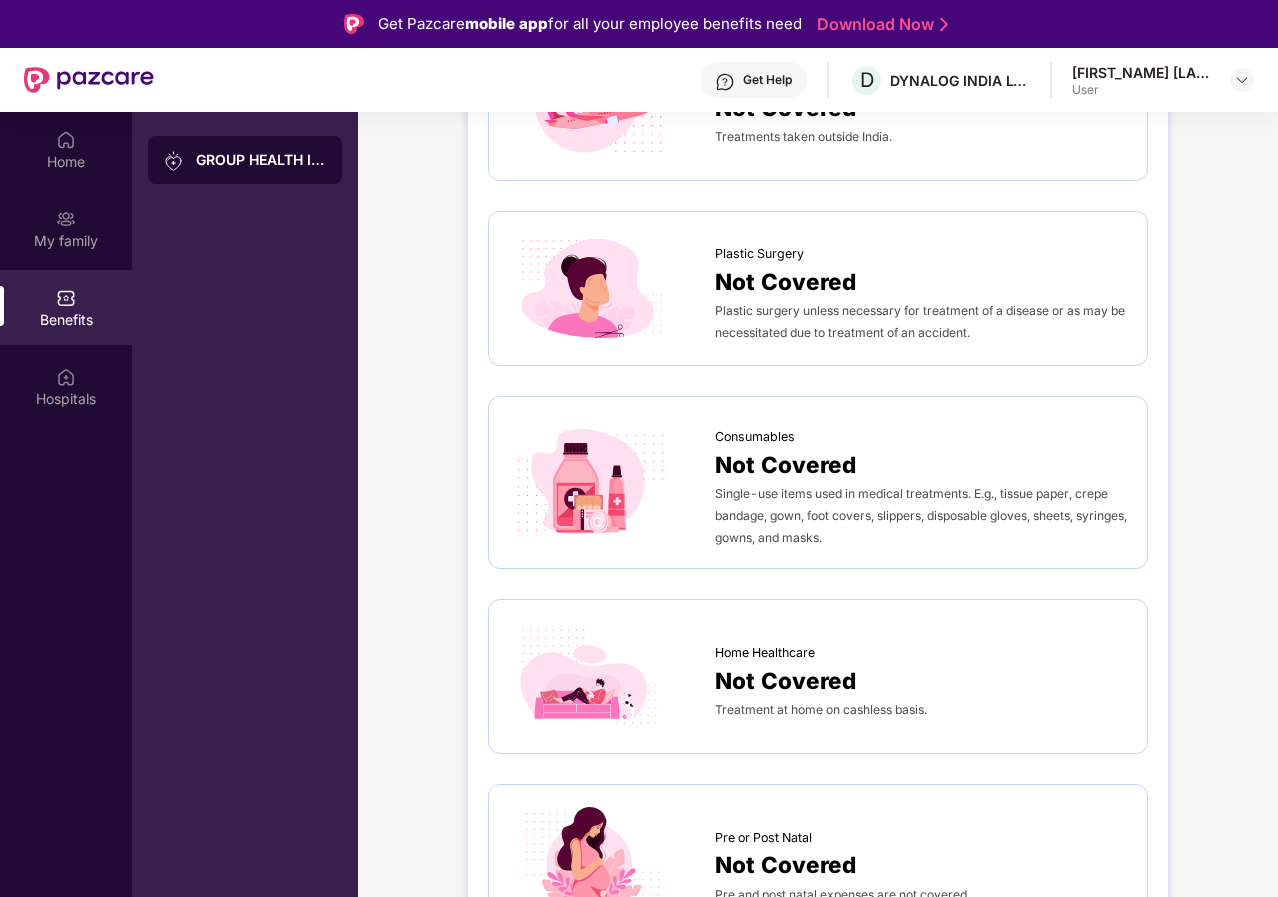 scroll, scrollTop: 1040, scrollLeft: 0, axis: vertical 